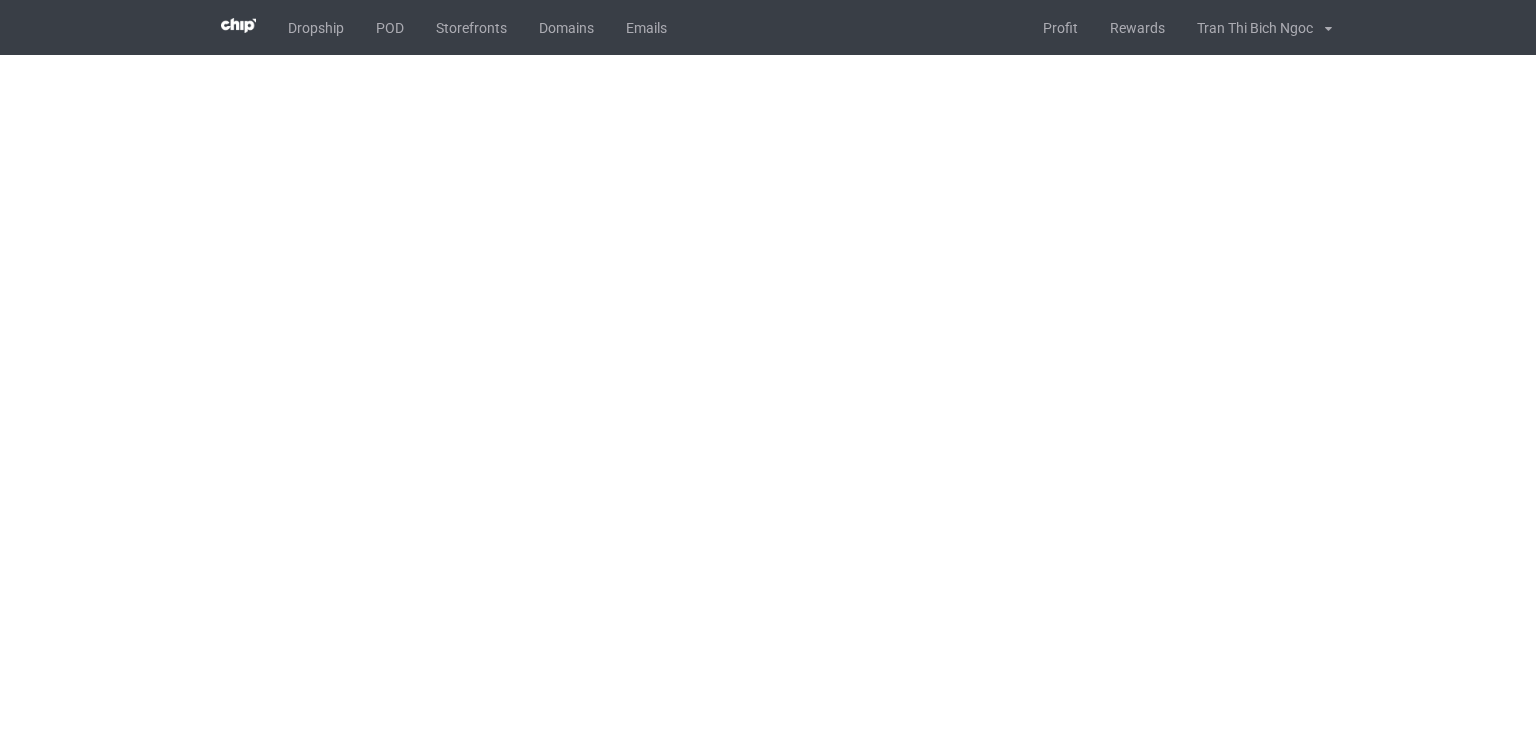 scroll, scrollTop: 0, scrollLeft: 0, axis: both 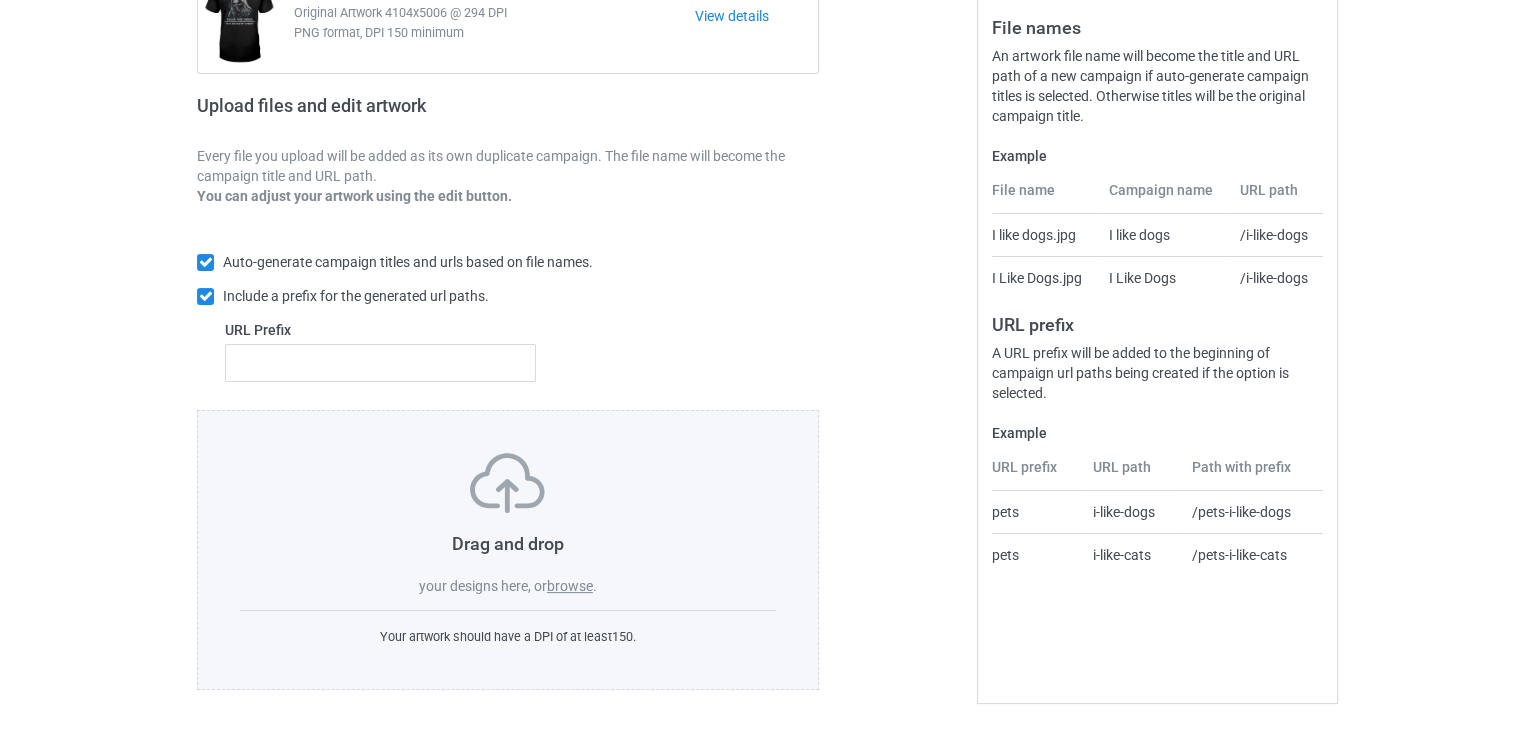 click on "browse" at bounding box center (570, 586) 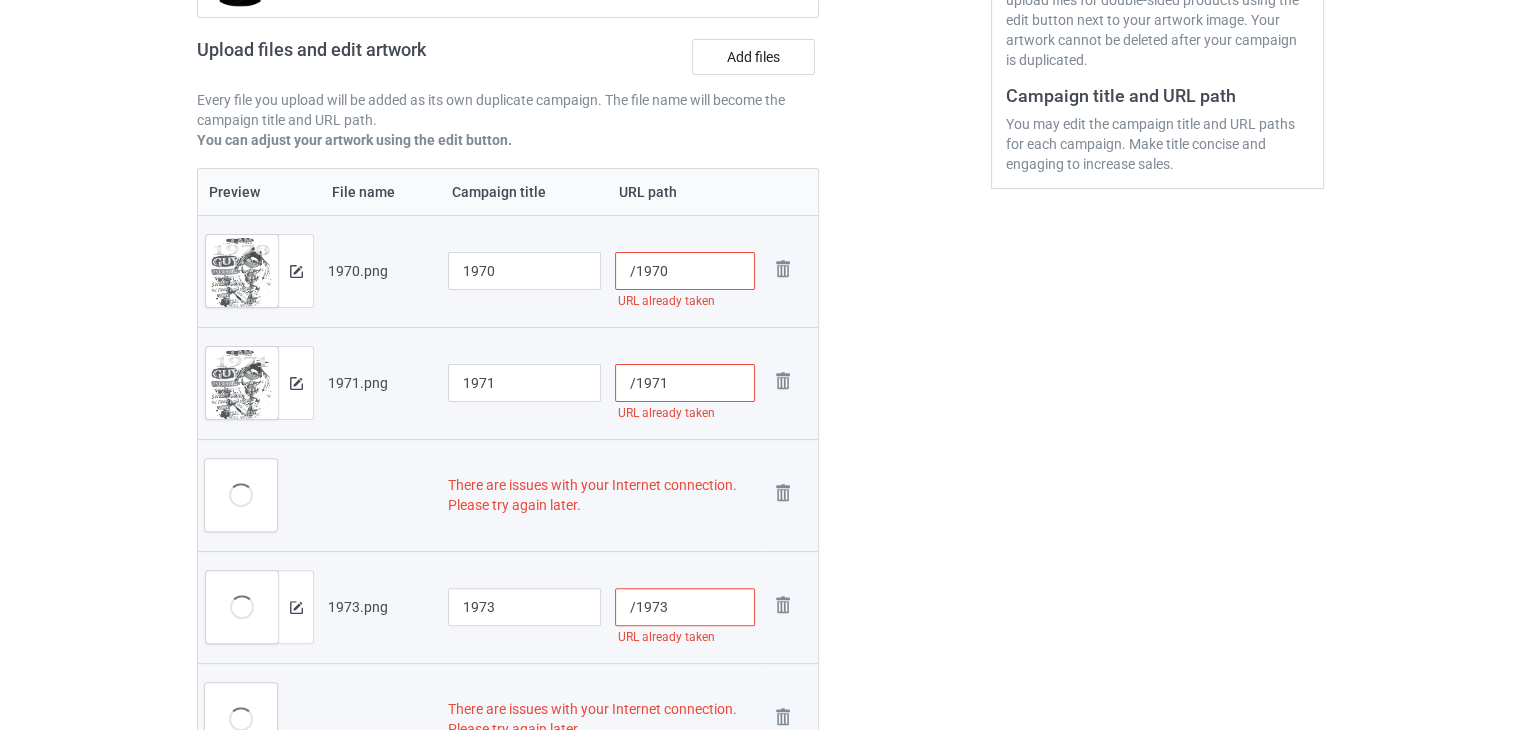 scroll, scrollTop: 600, scrollLeft: 0, axis: vertical 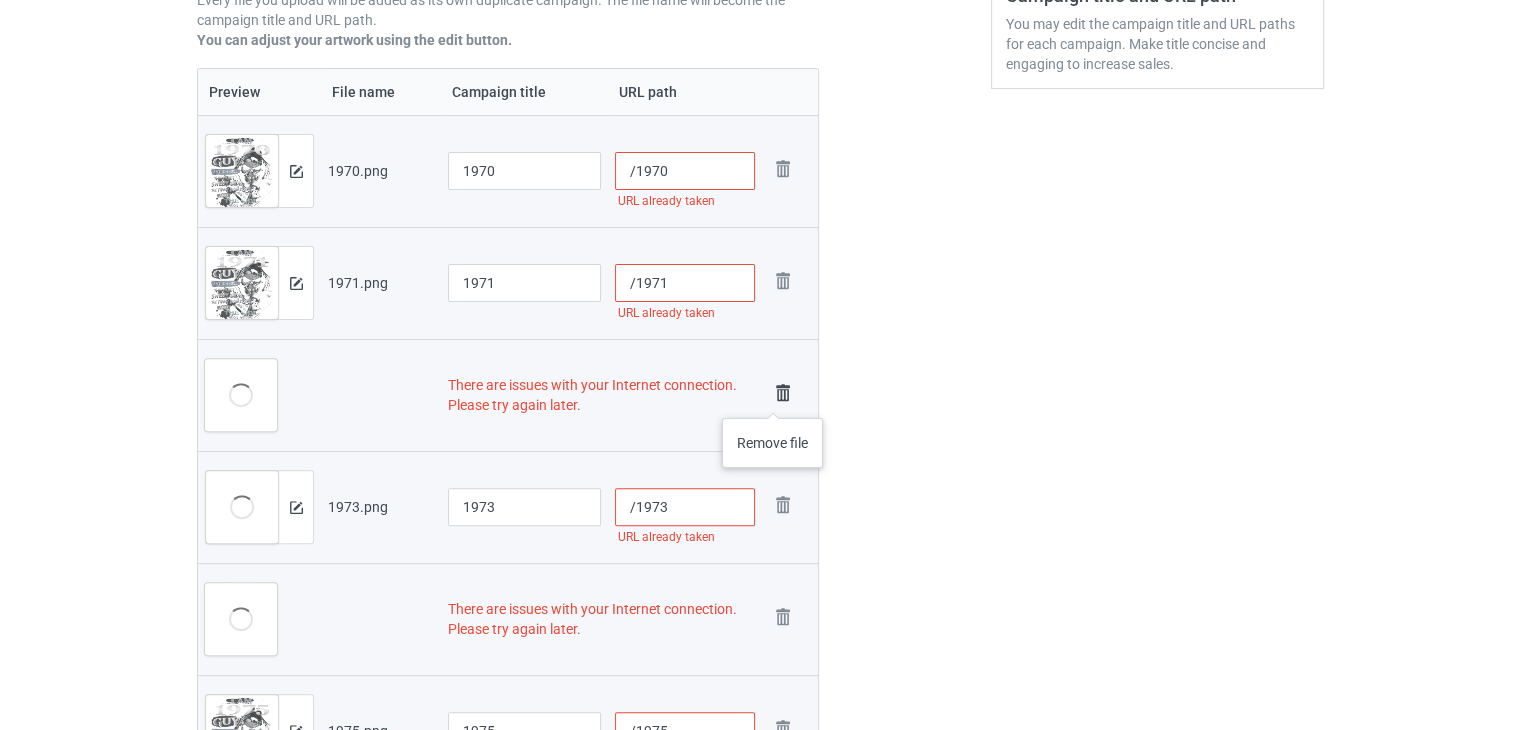 click at bounding box center (783, 393) 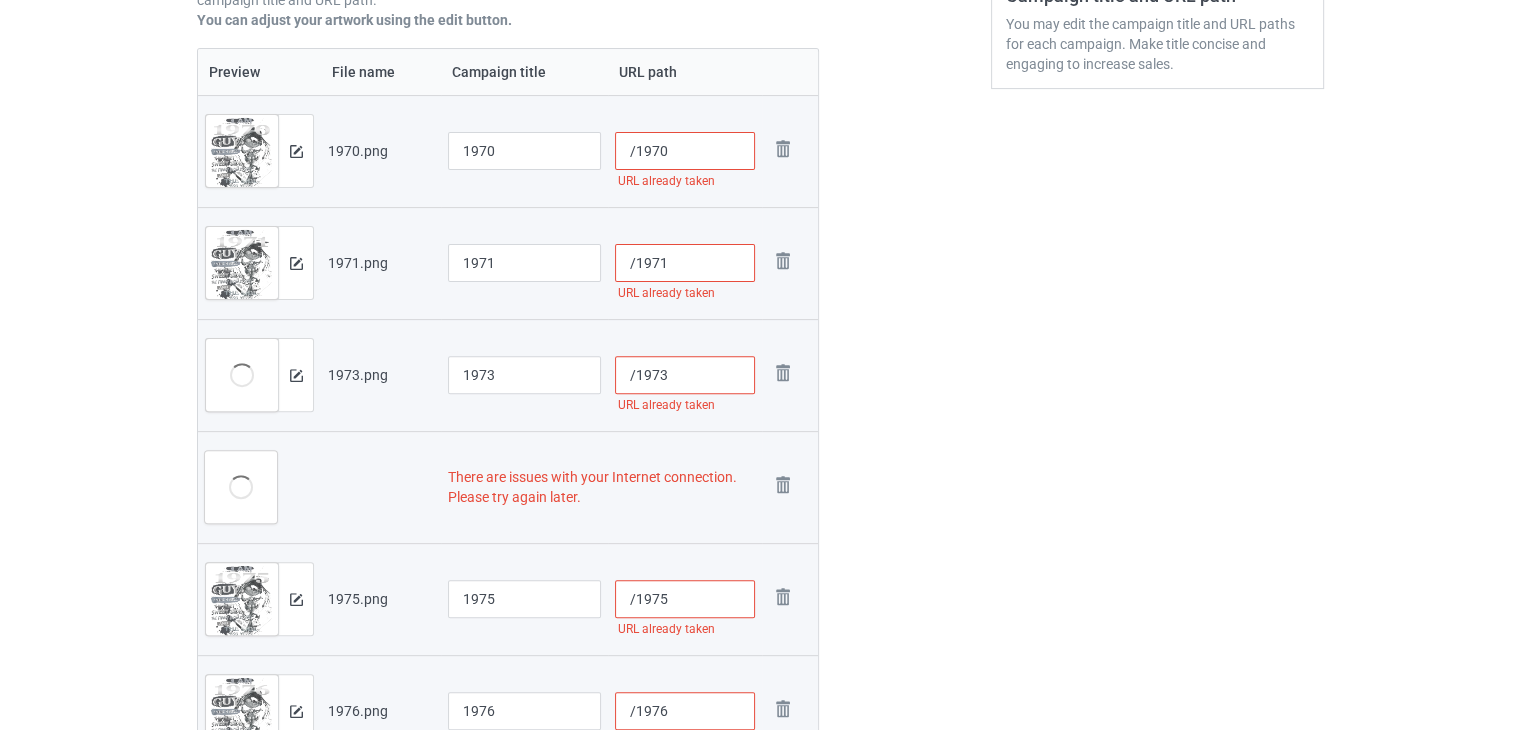 scroll, scrollTop: 580, scrollLeft: 0, axis: vertical 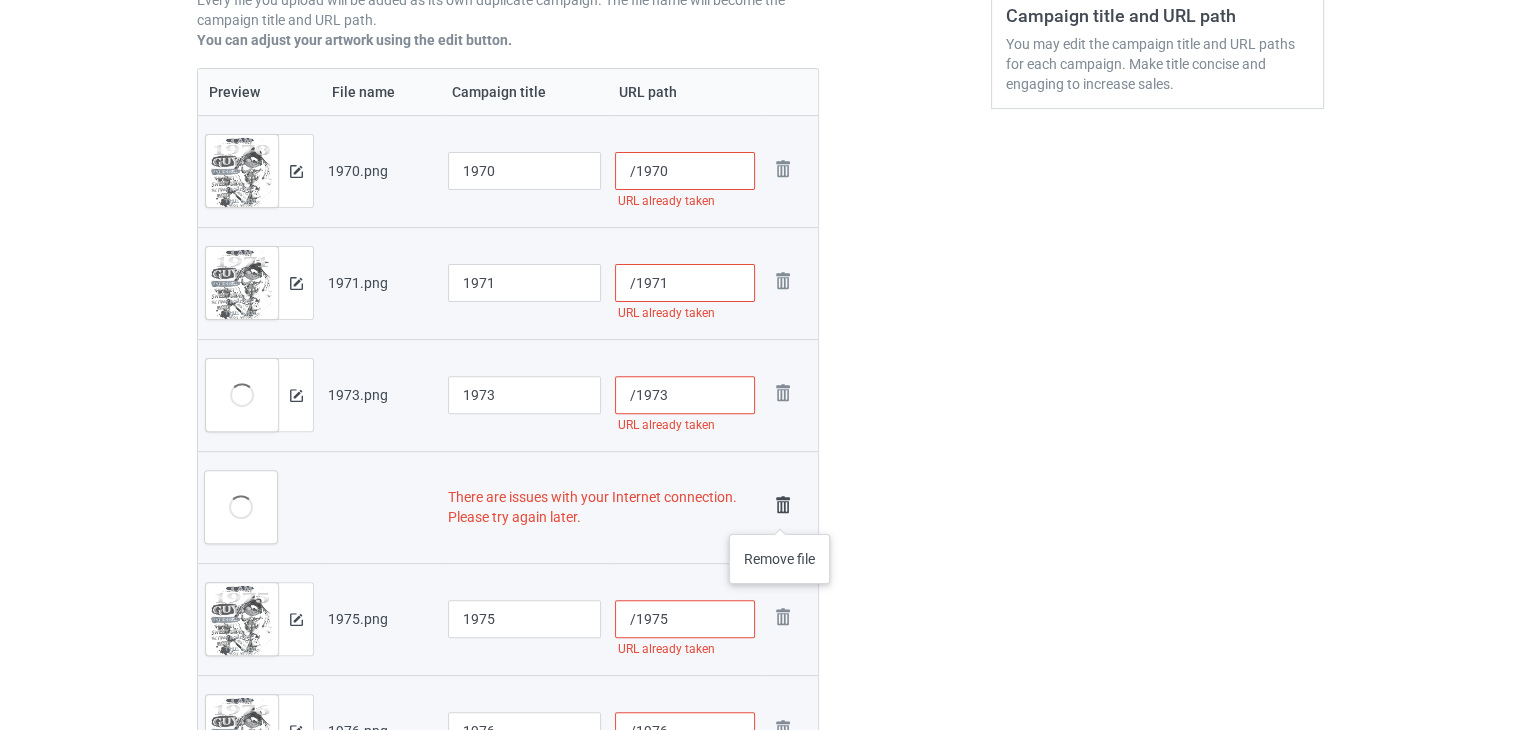 click at bounding box center (783, 505) 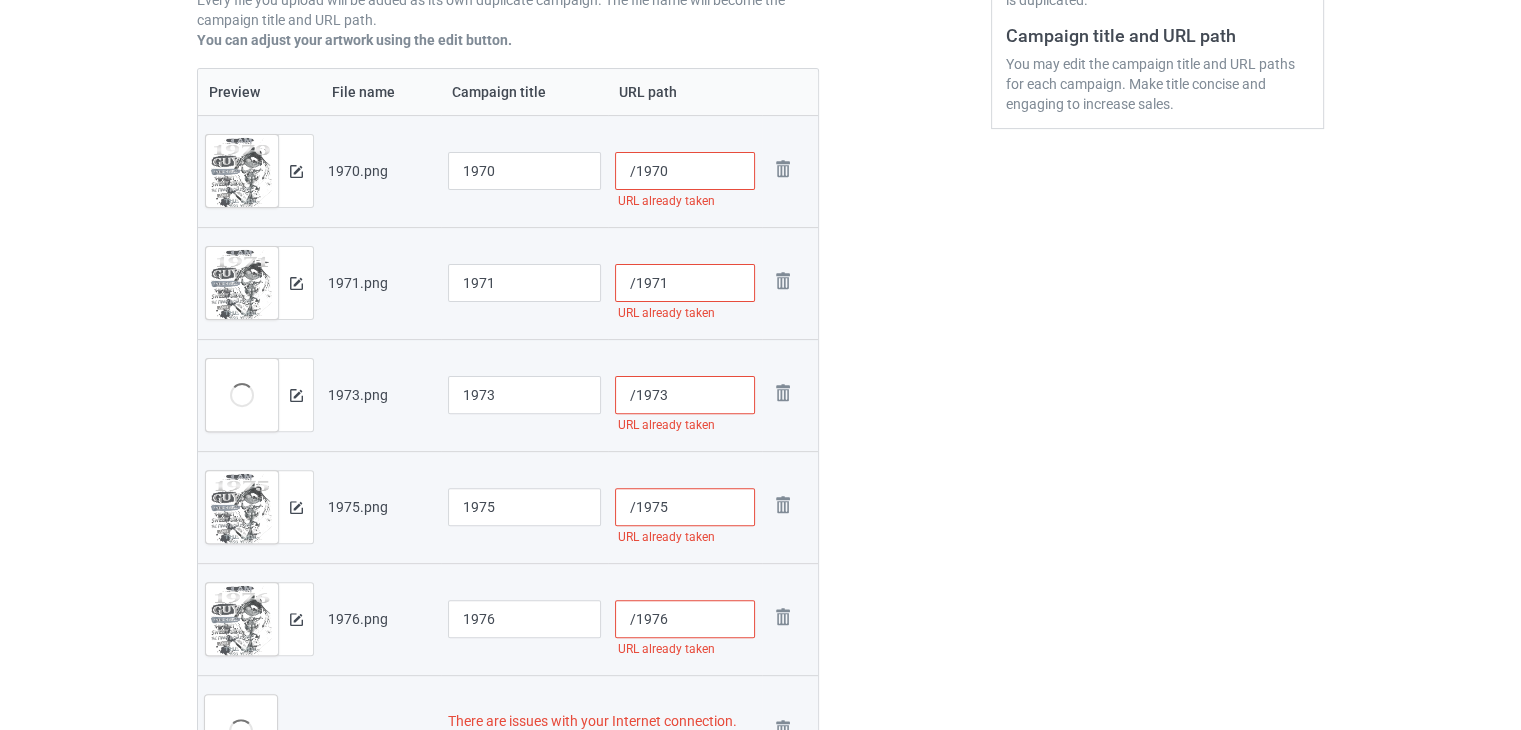 scroll, scrollTop: 760, scrollLeft: 0, axis: vertical 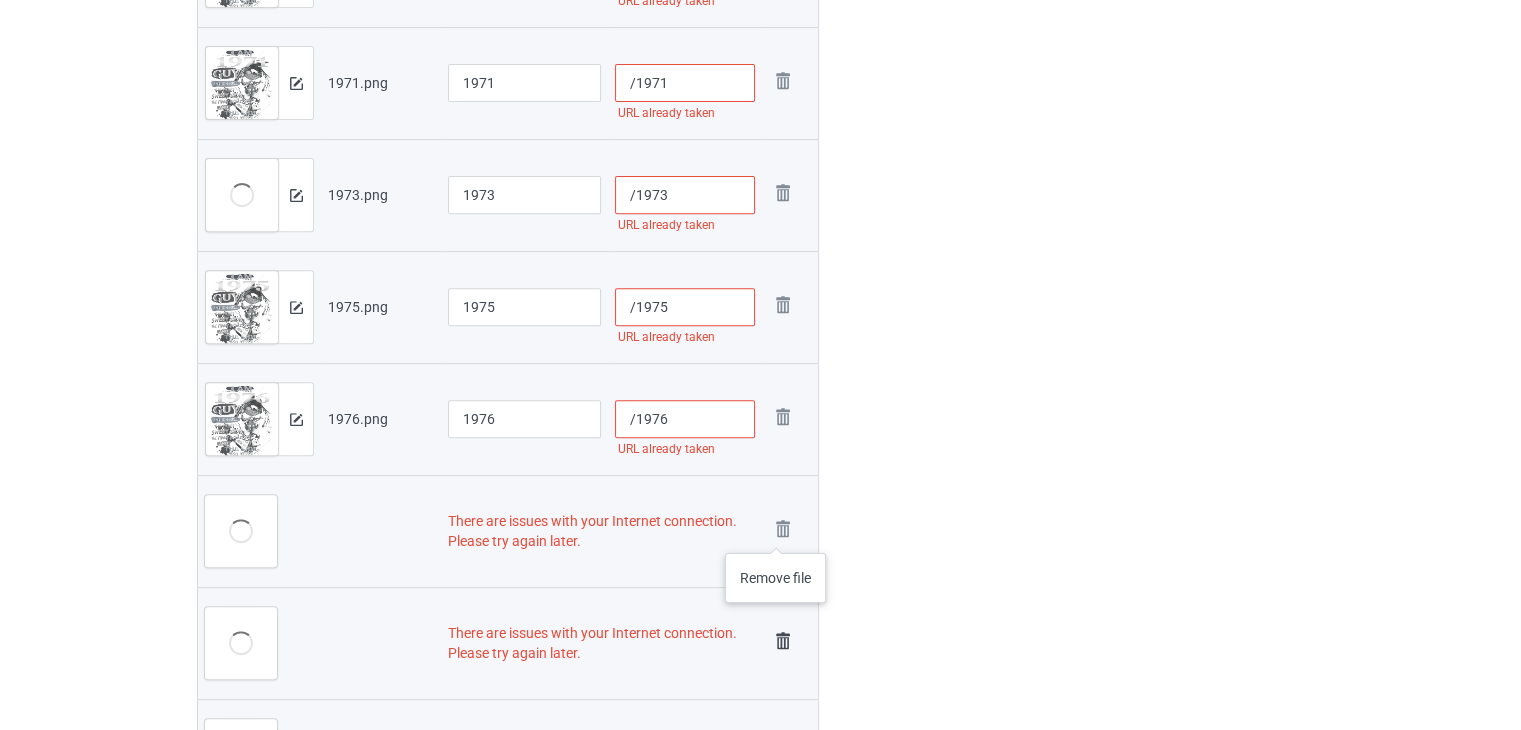 click at bounding box center (0, 0) 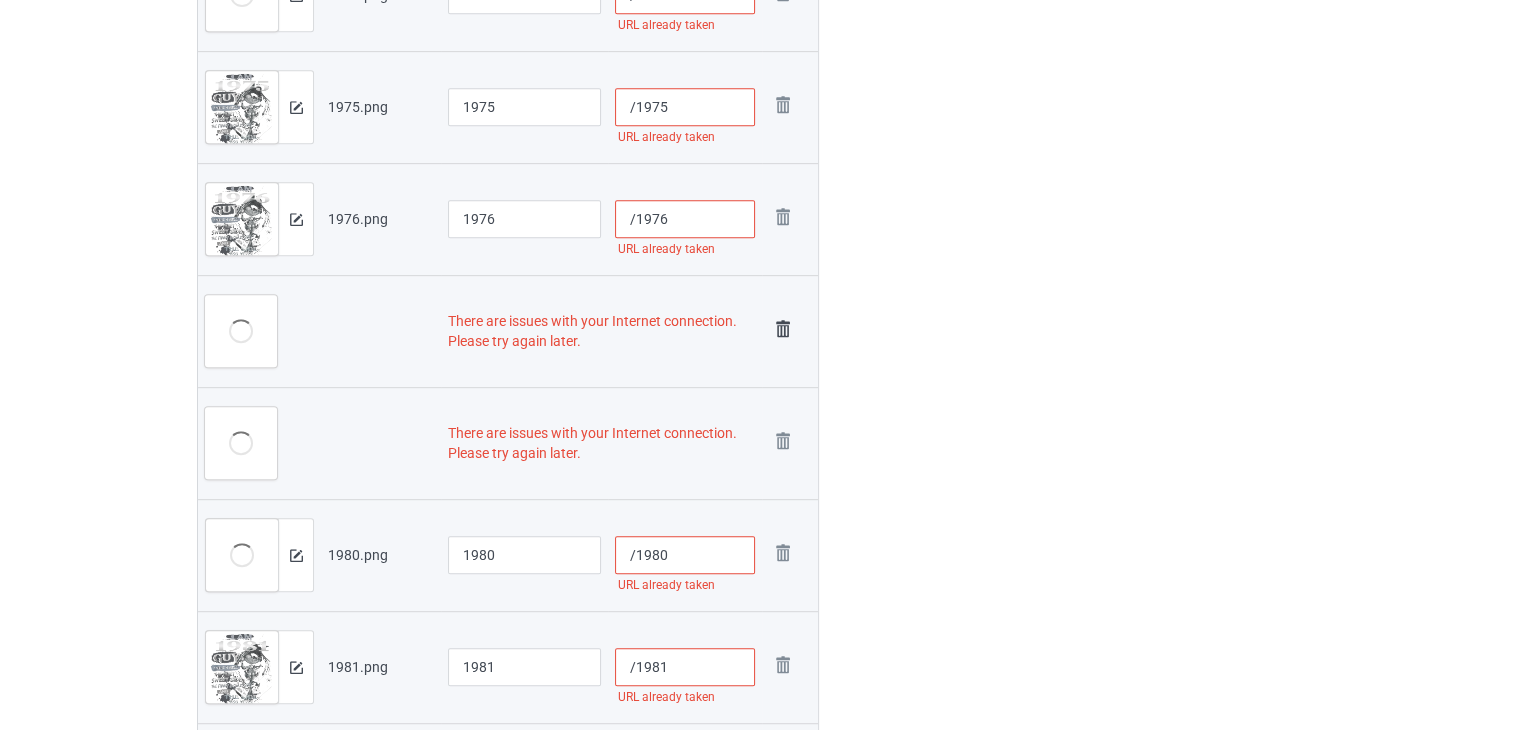 click at bounding box center (783, 329) 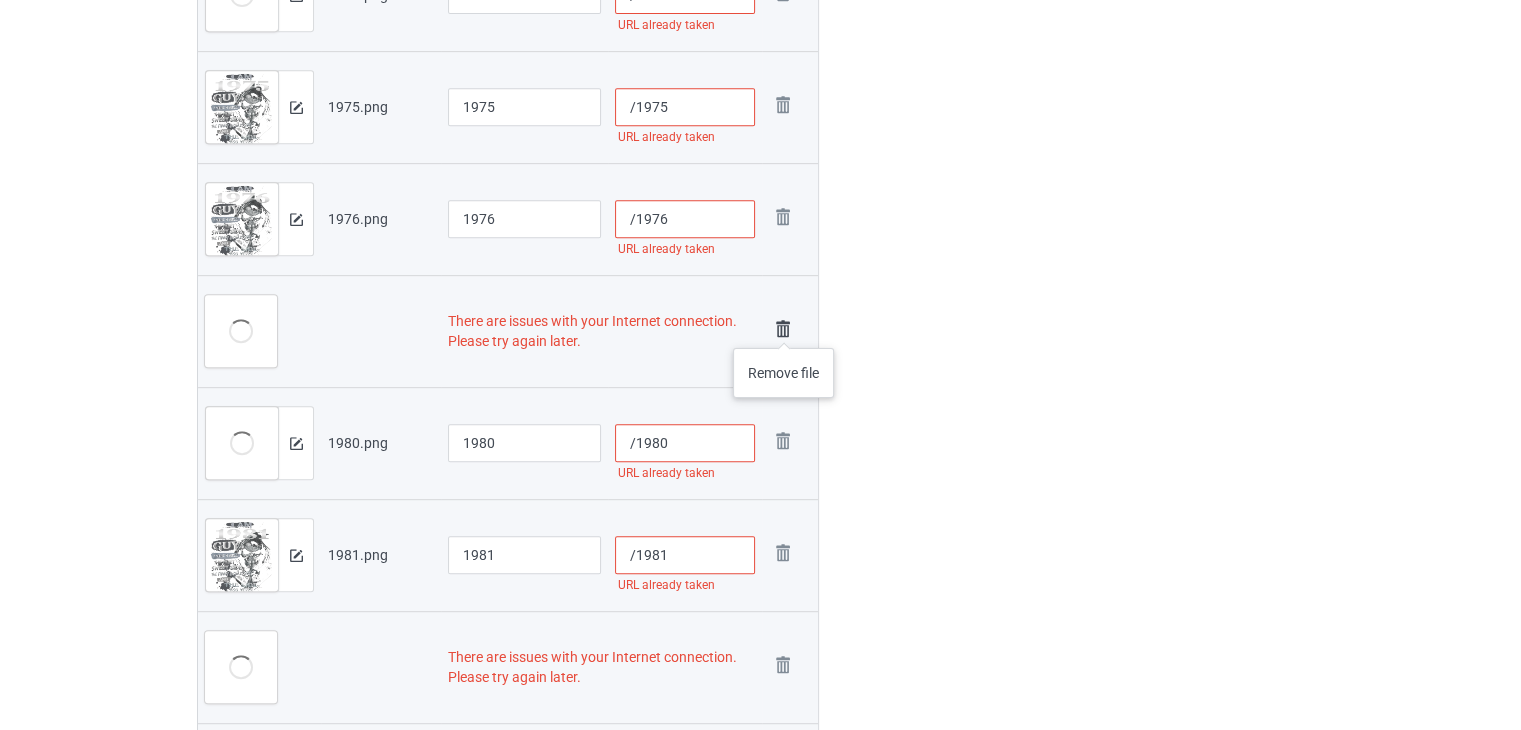 click at bounding box center (783, 329) 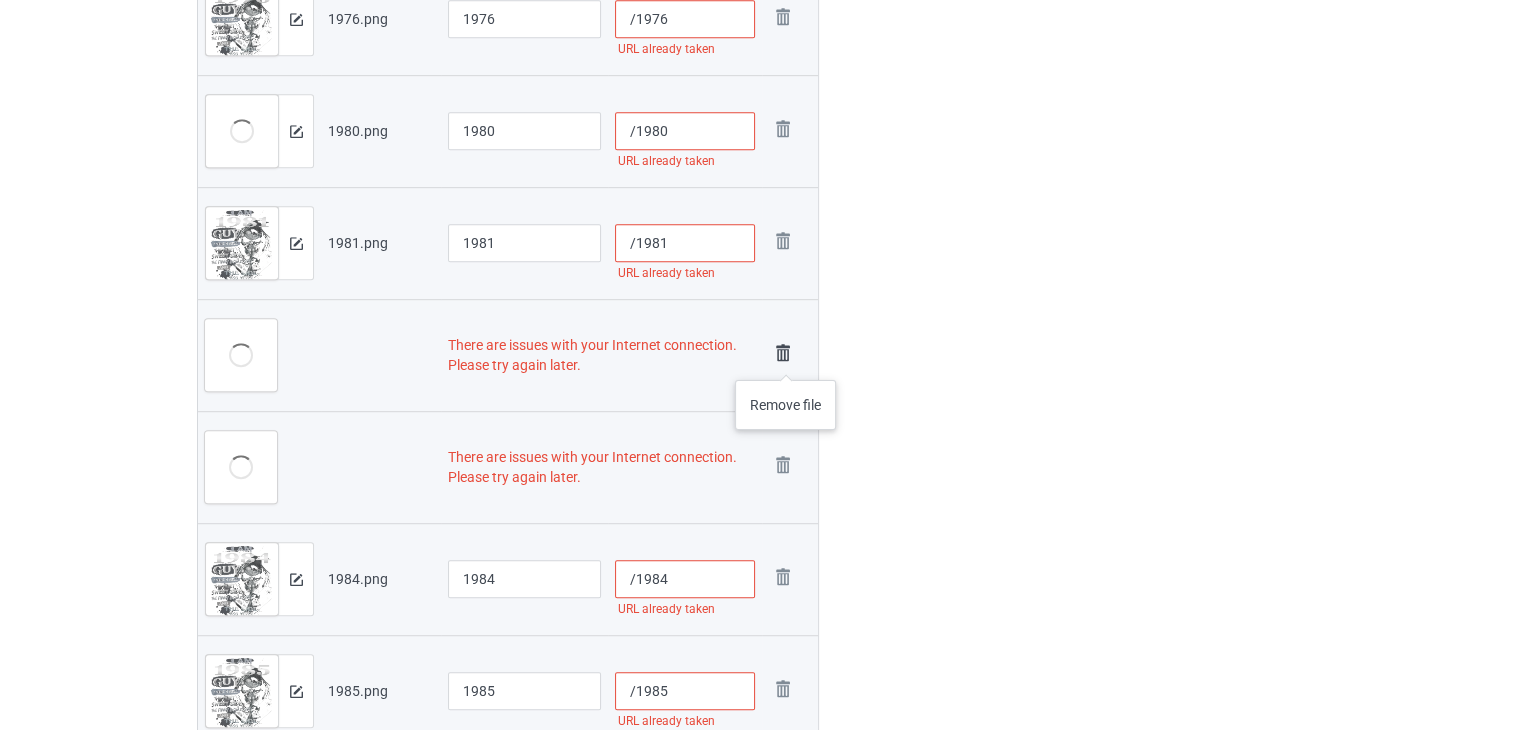 click at bounding box center (783, 353) 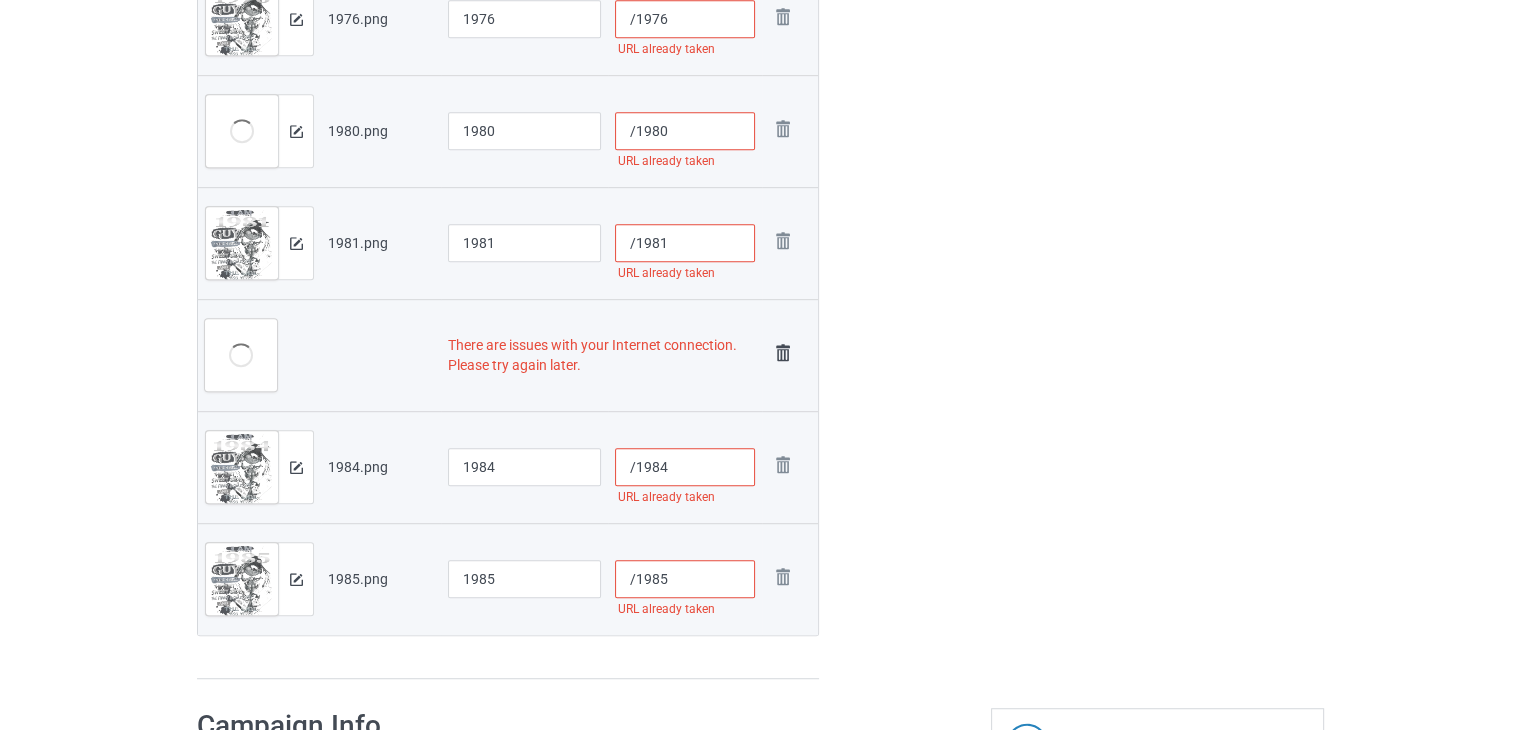 click at bounding box center (783, 353) 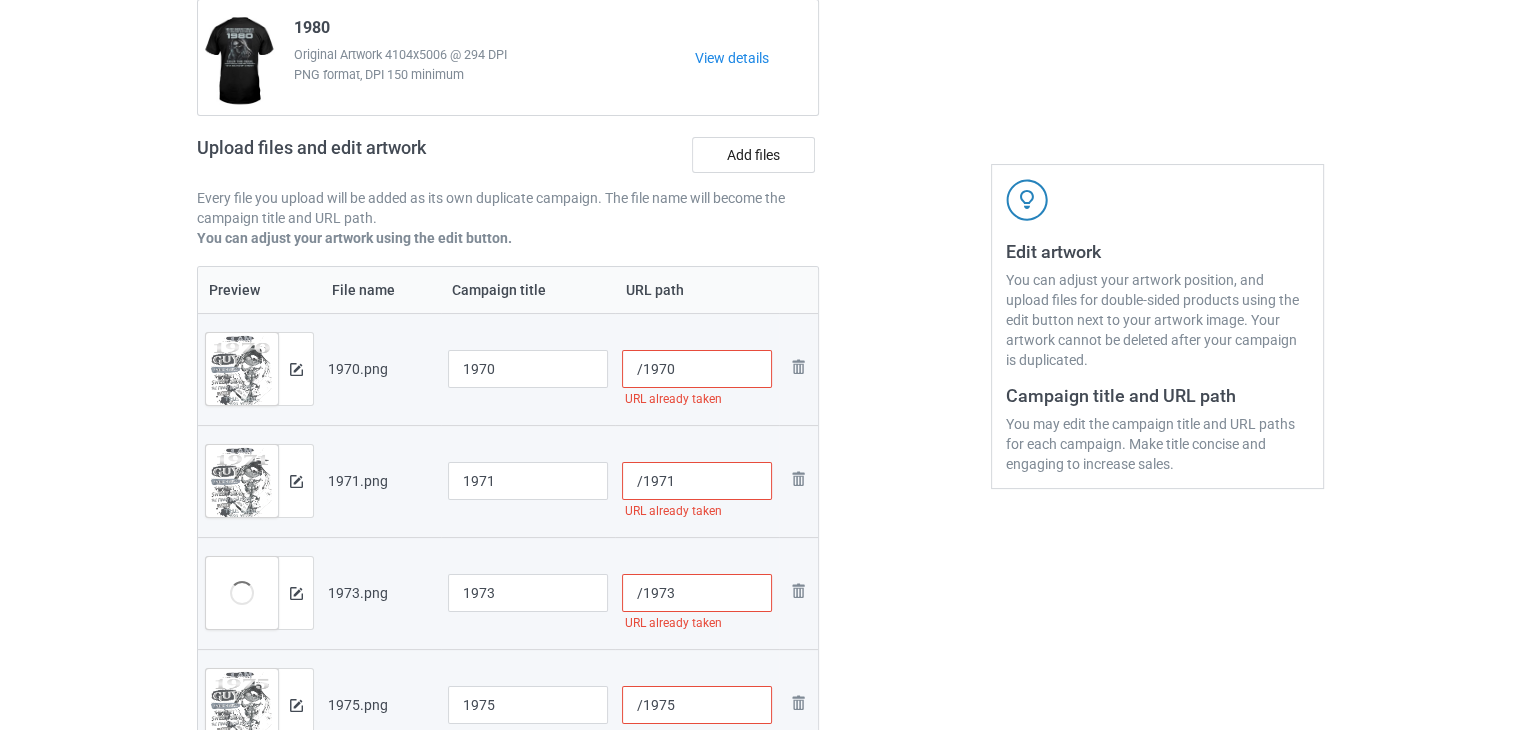 scroll, scrollTop: 0, scrollLeft: 0, axis: both 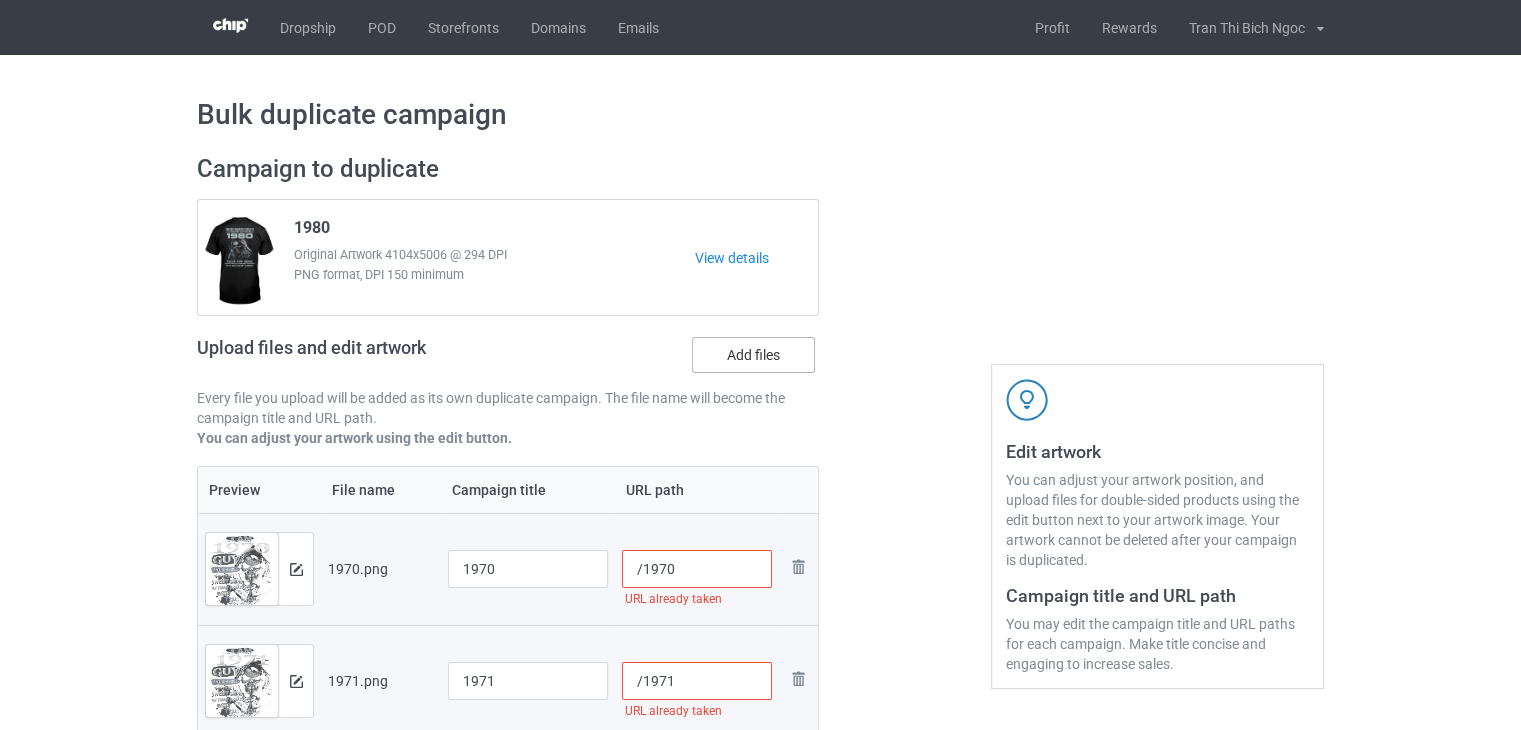 click on "Add files" at bounding box center [753, 355] 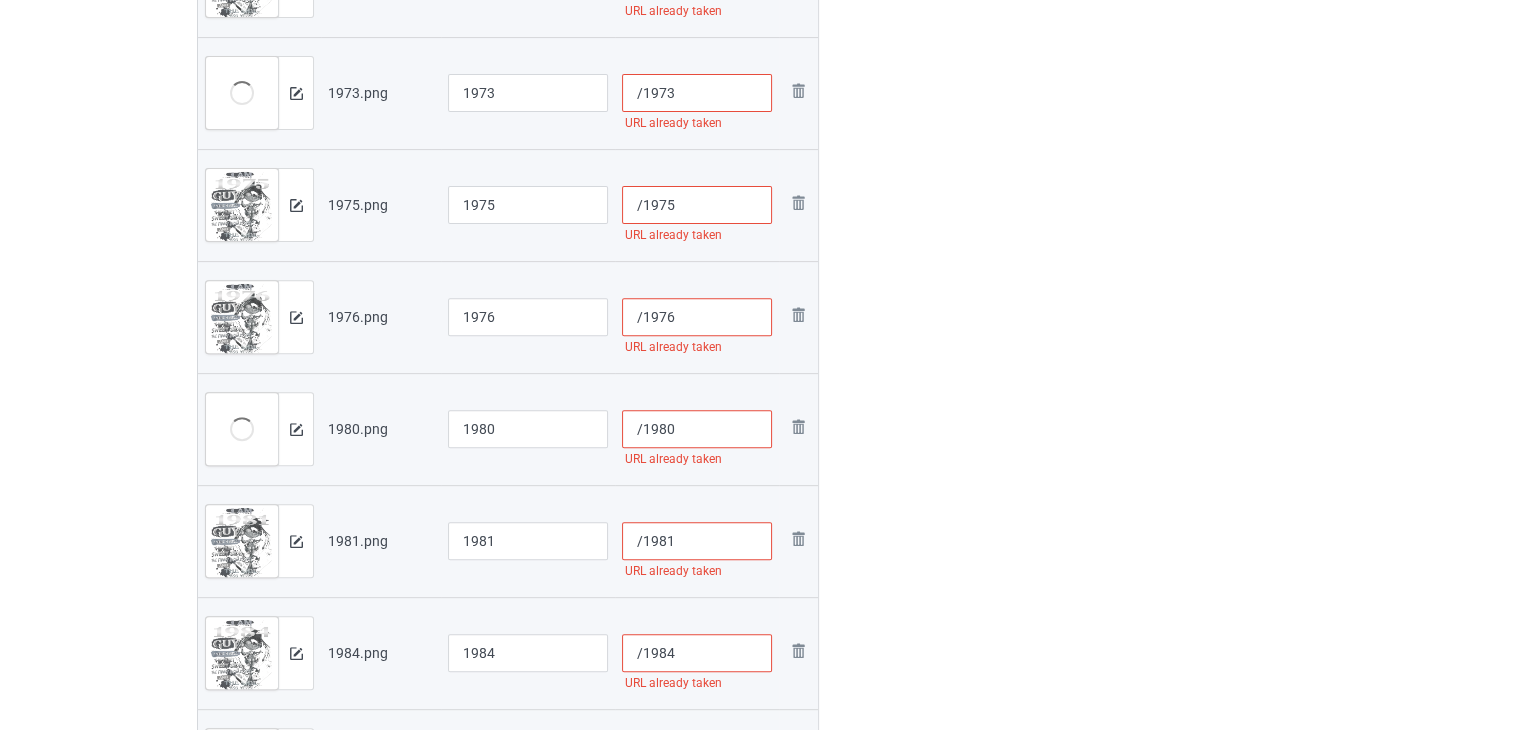 scroll, scrollTop: 300, scrollLeft: 0, axis: vertical 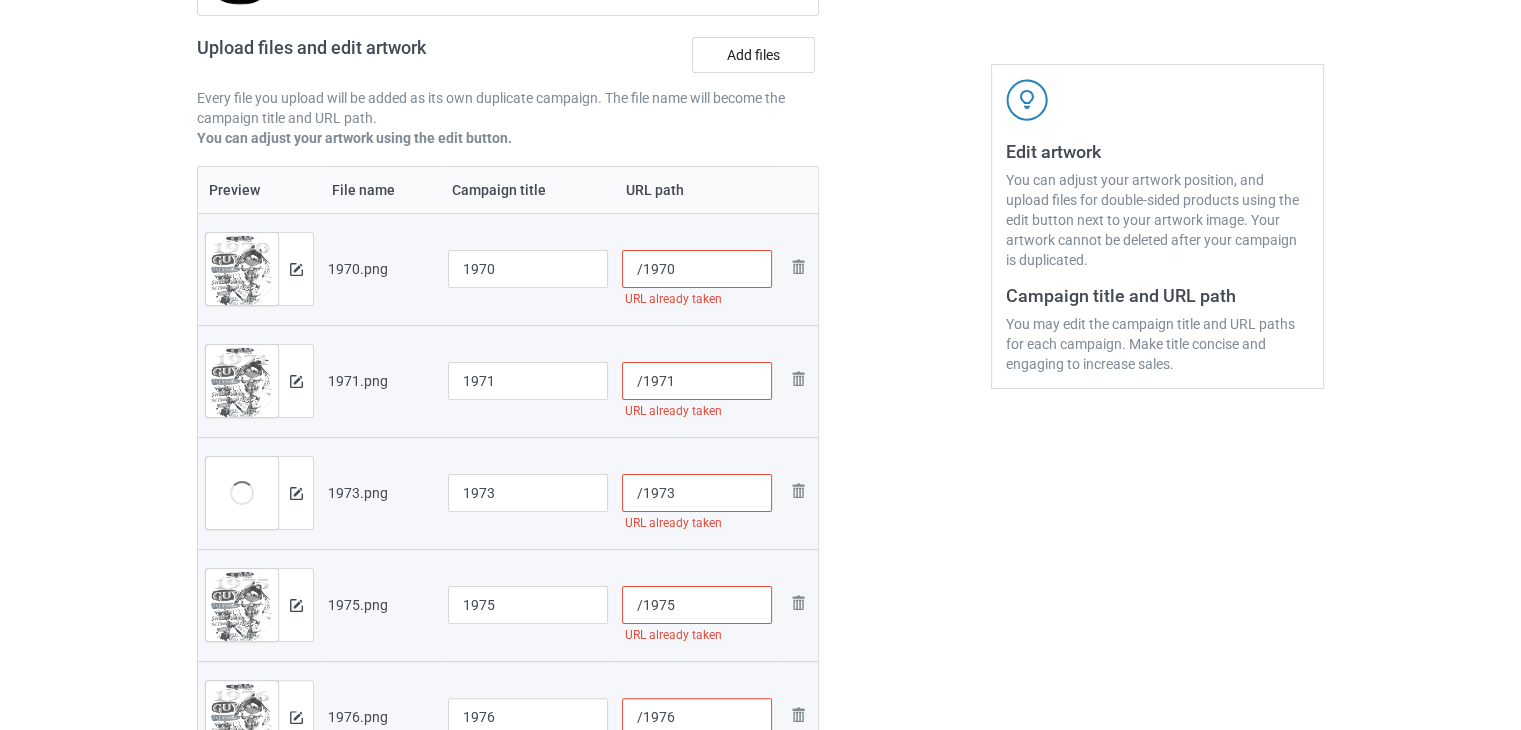 click on "/1970" at bounding box center (697, 269) 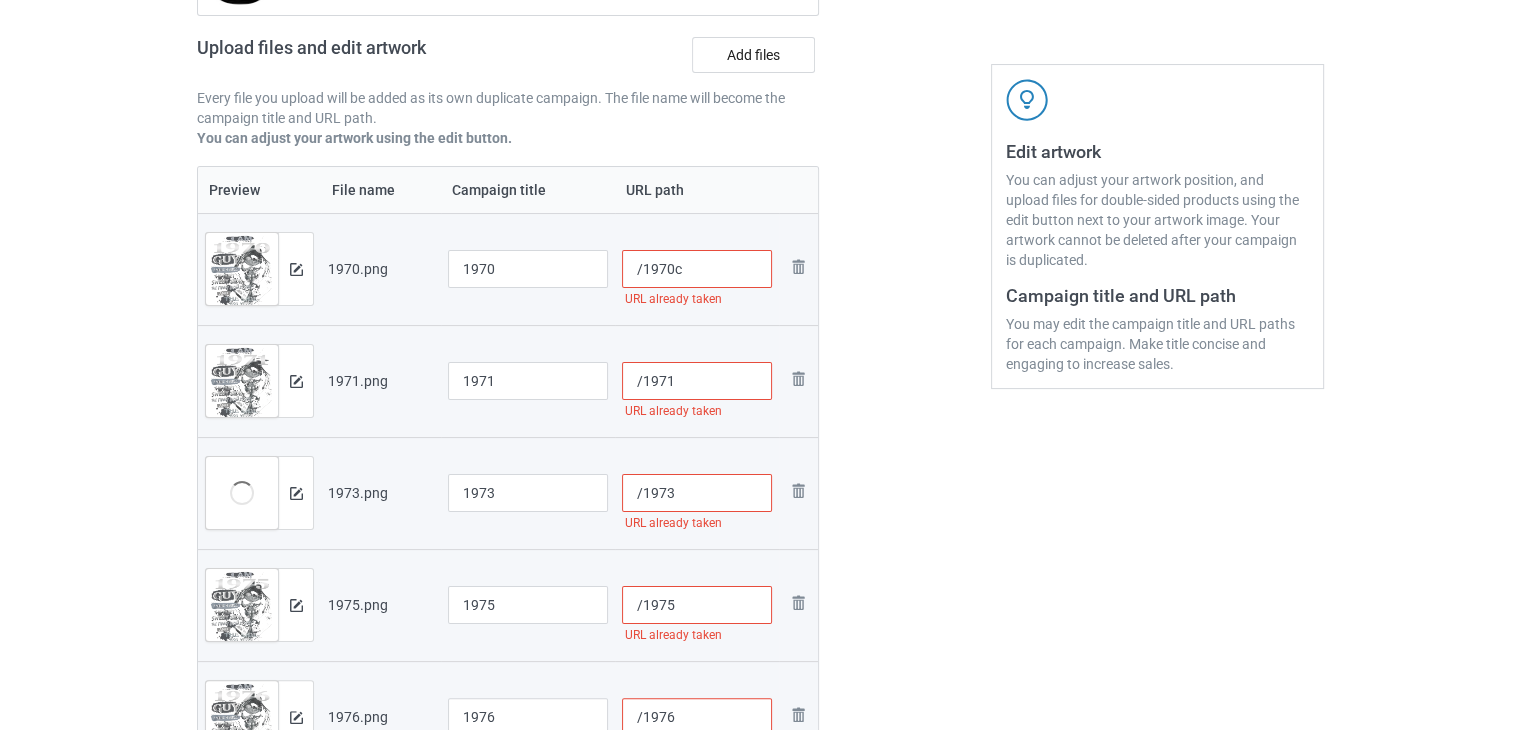 type on "/1970c" 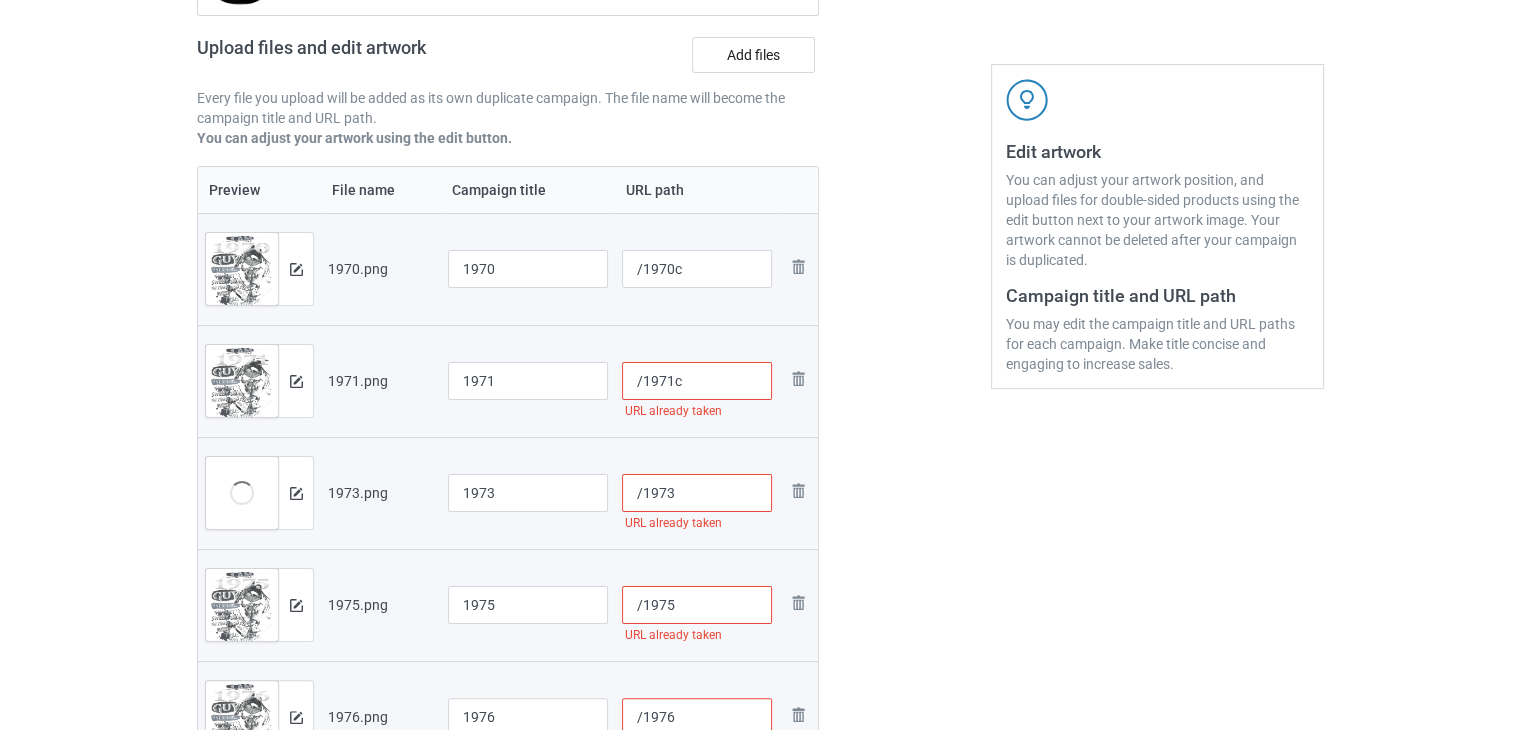 type on "/1971c" 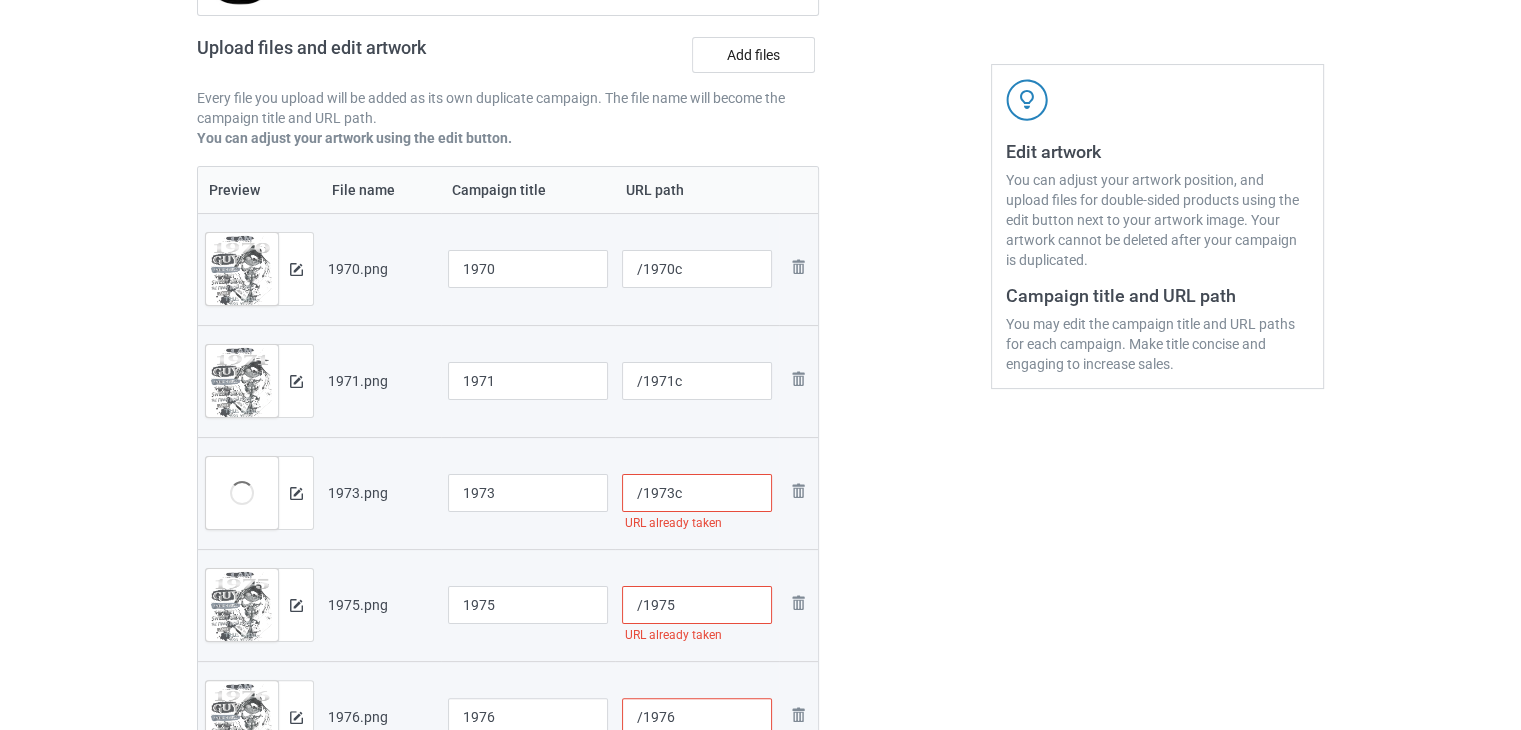 scroll, scrollTop: 500, scrollLeft: 0, axis: vertical 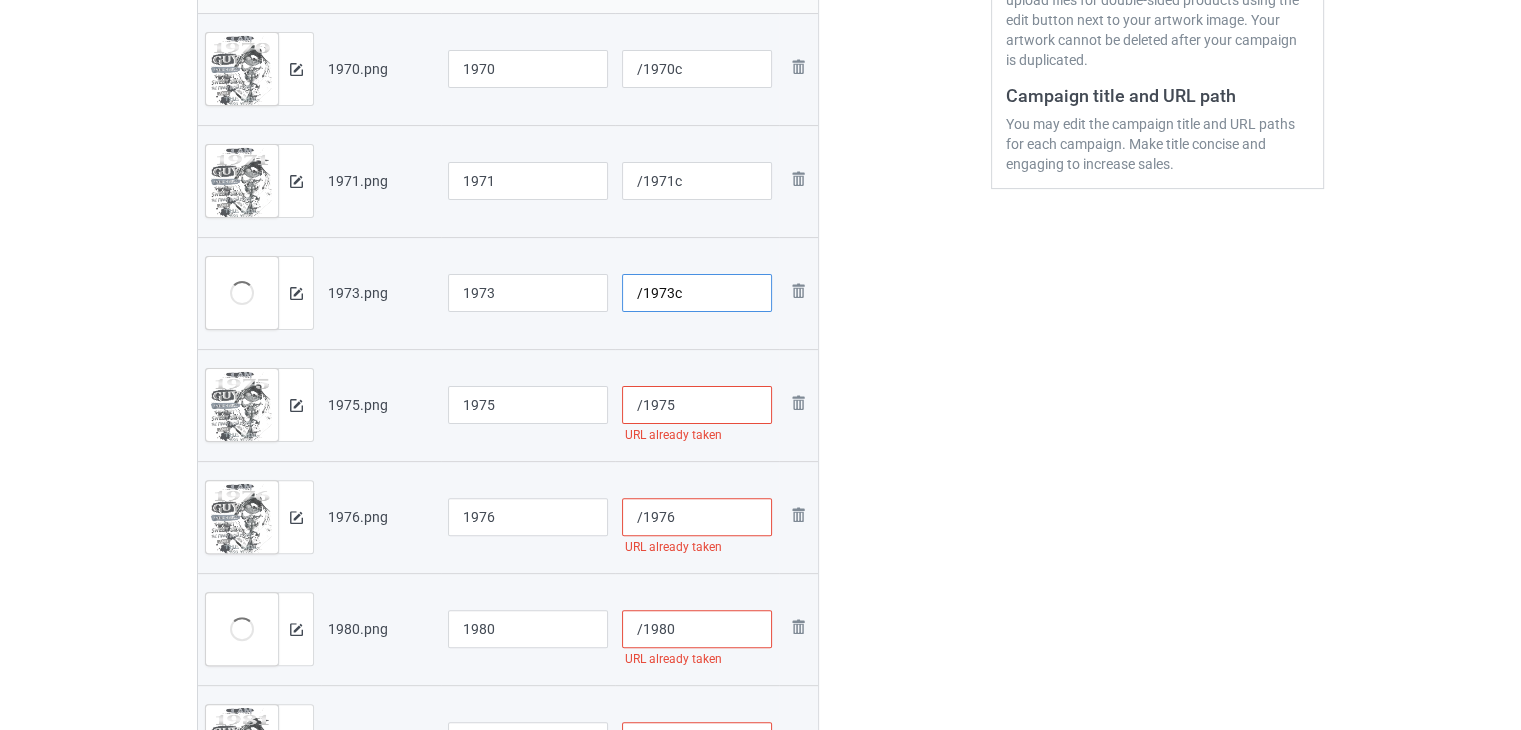 type on "/1973c" 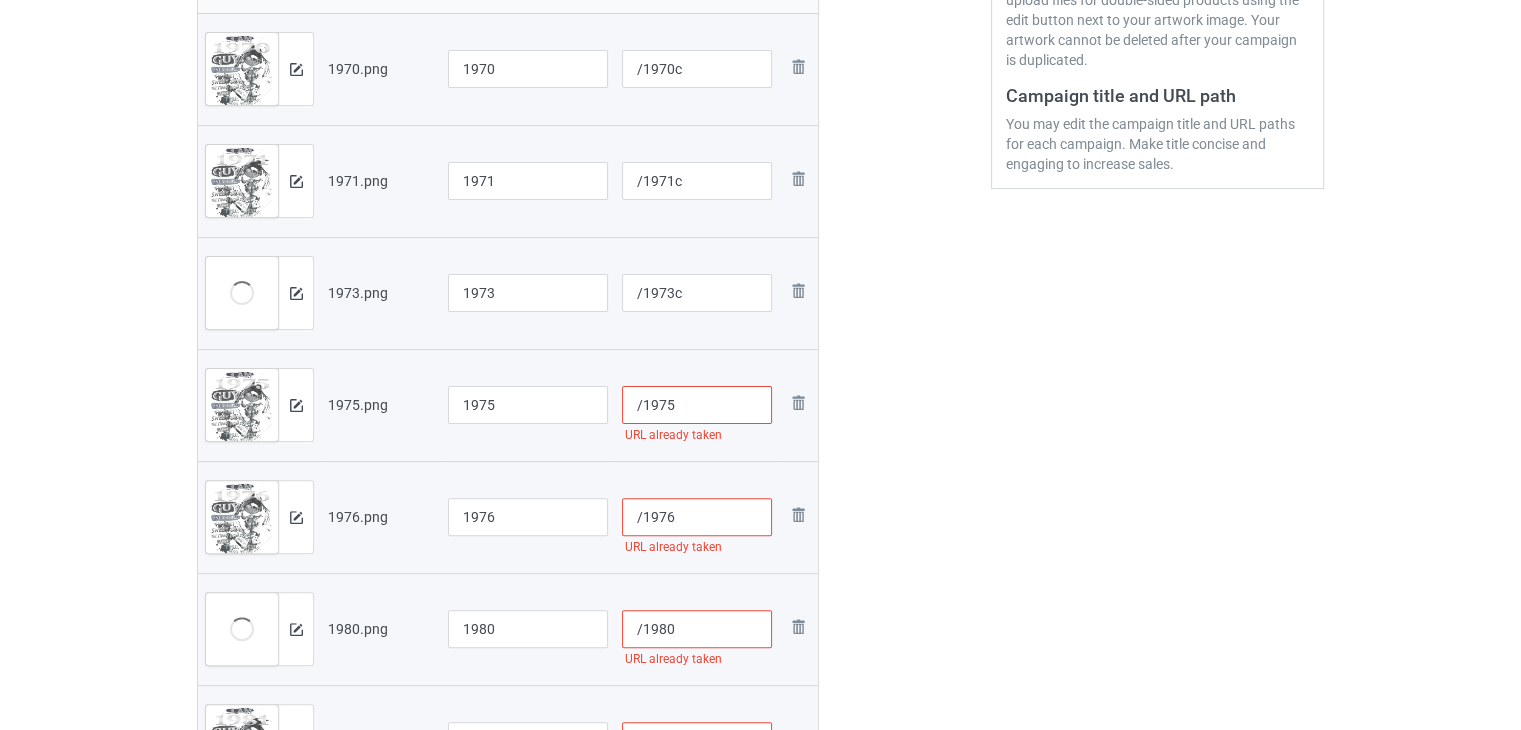 click on "/1975" at bounding box center [697, 405] 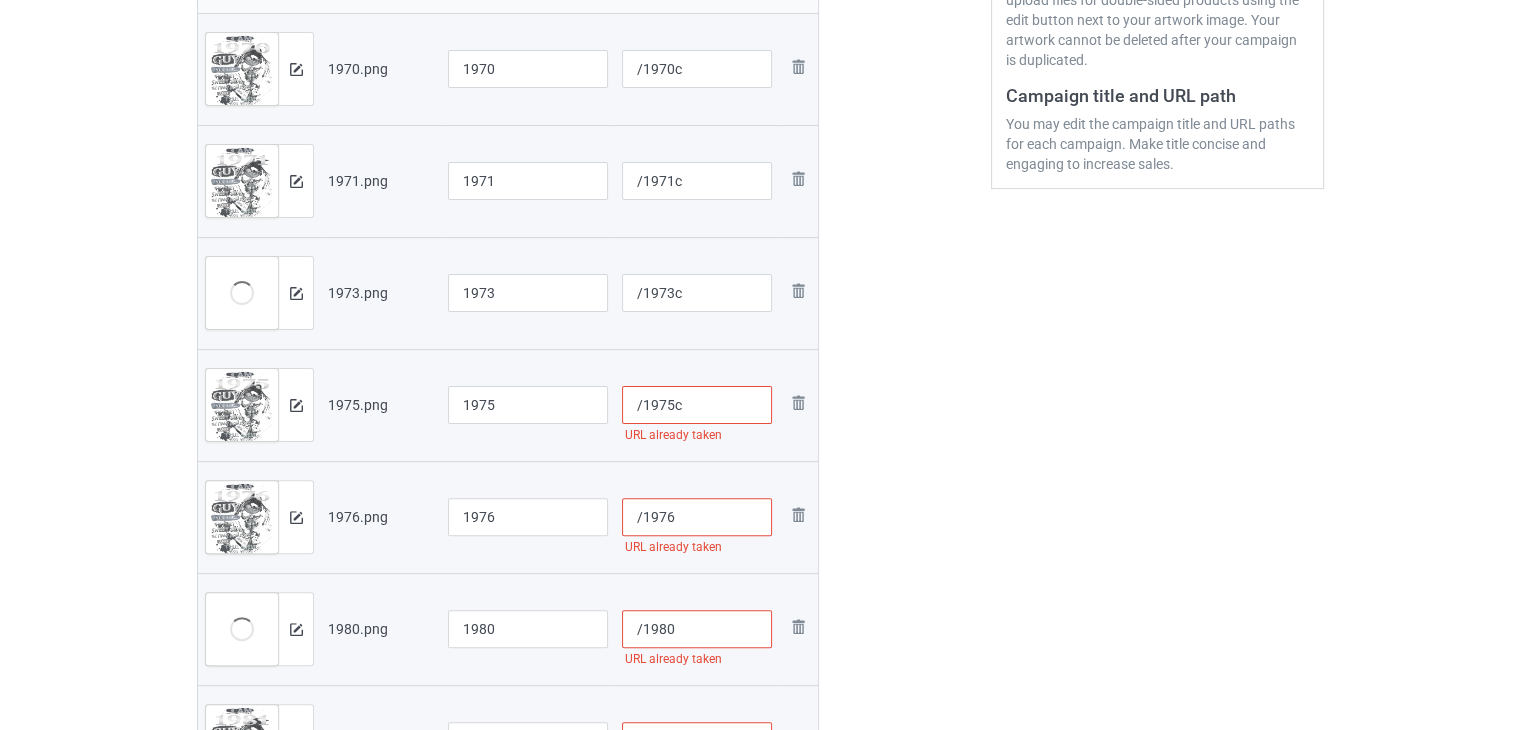 type on "/1975c" 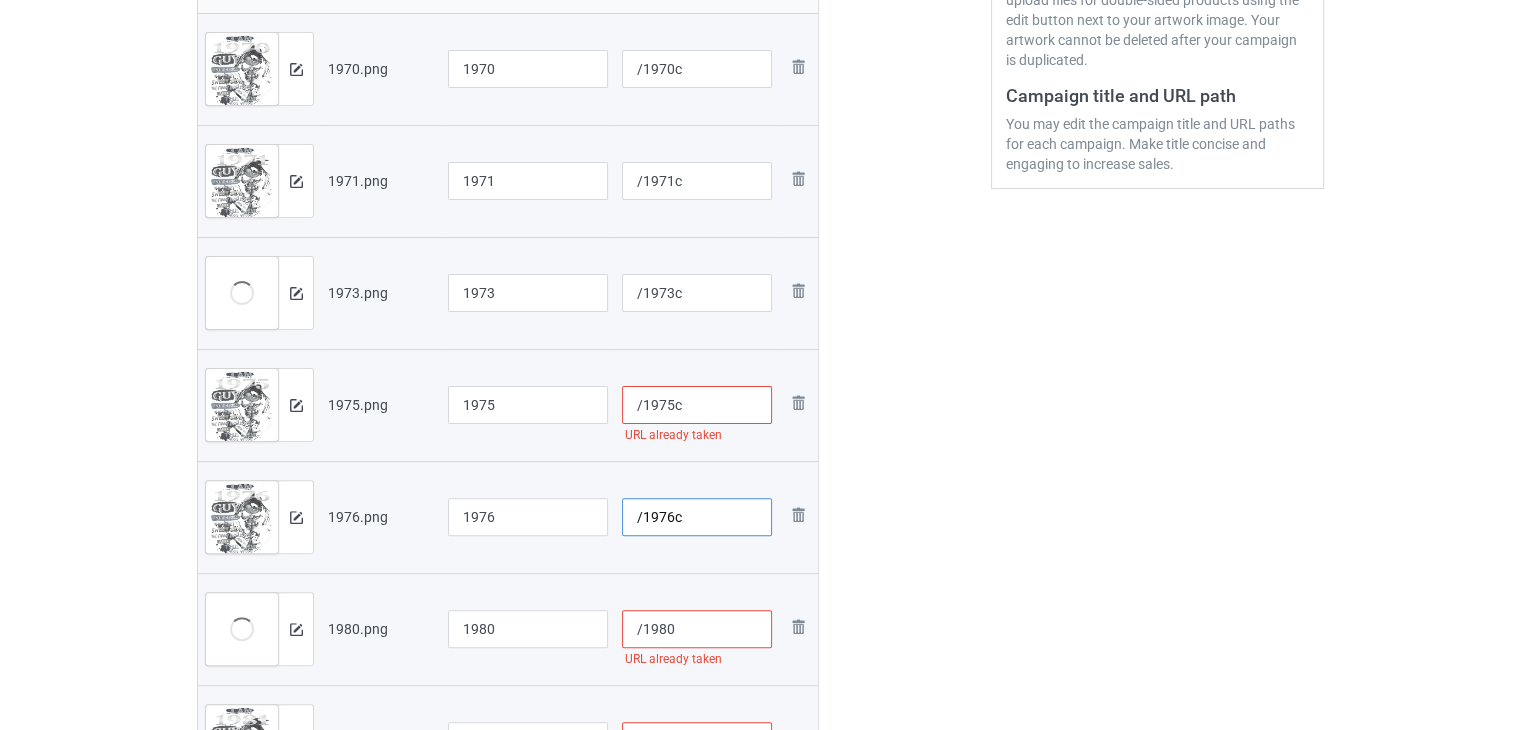 scroll, scrollTop: 700, scrollLeft: 0, axis: vertical 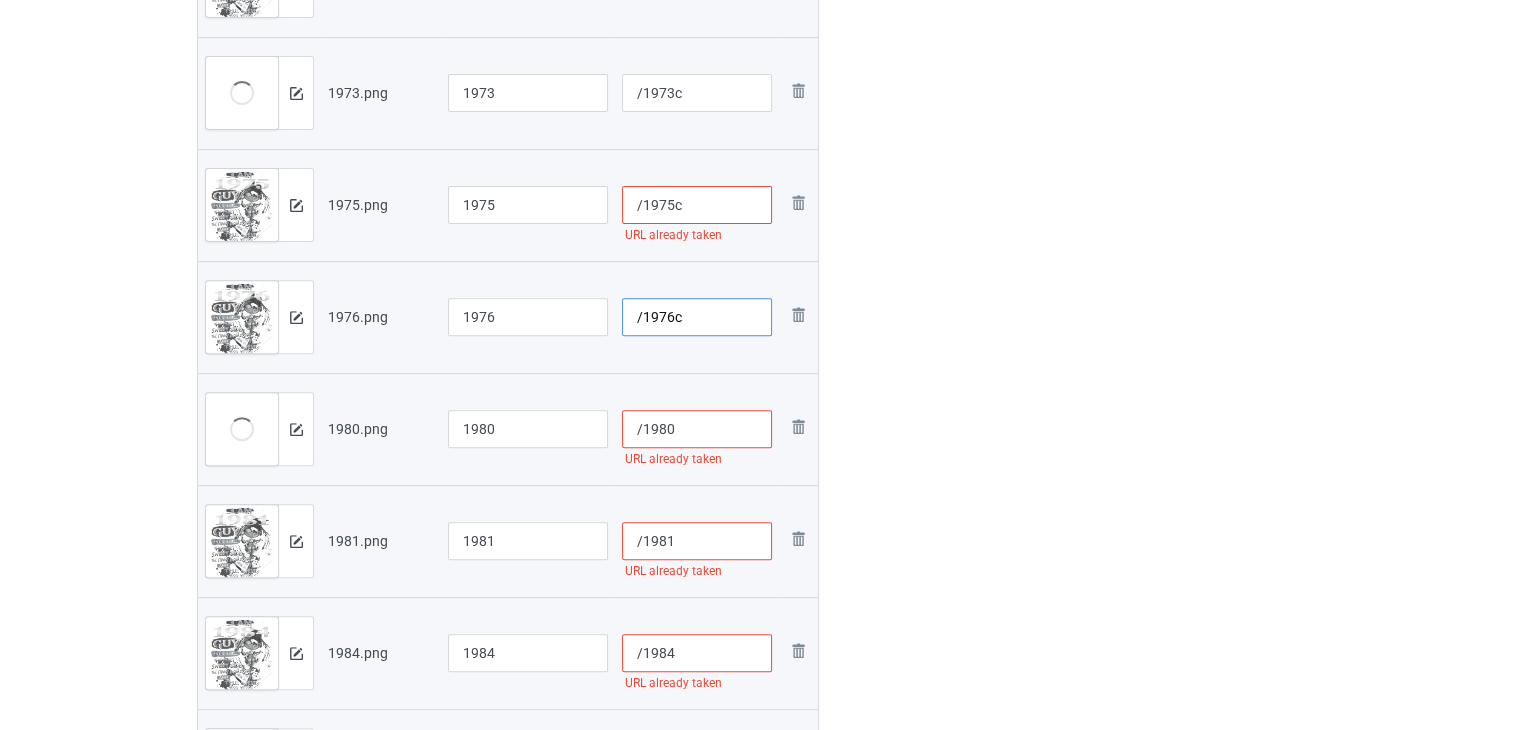 type on "/1976c" 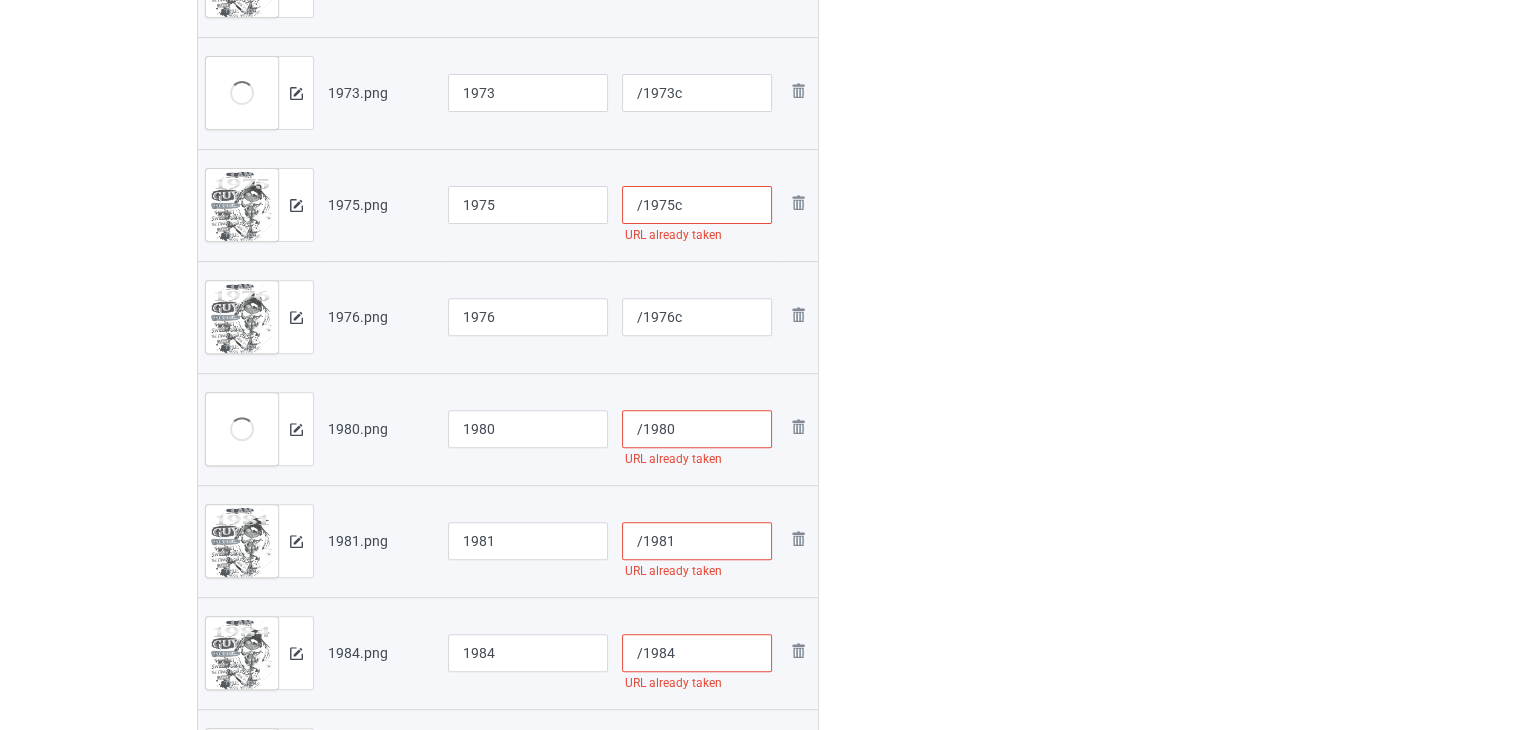 click on "/1980" at bounding box center (697, 429) 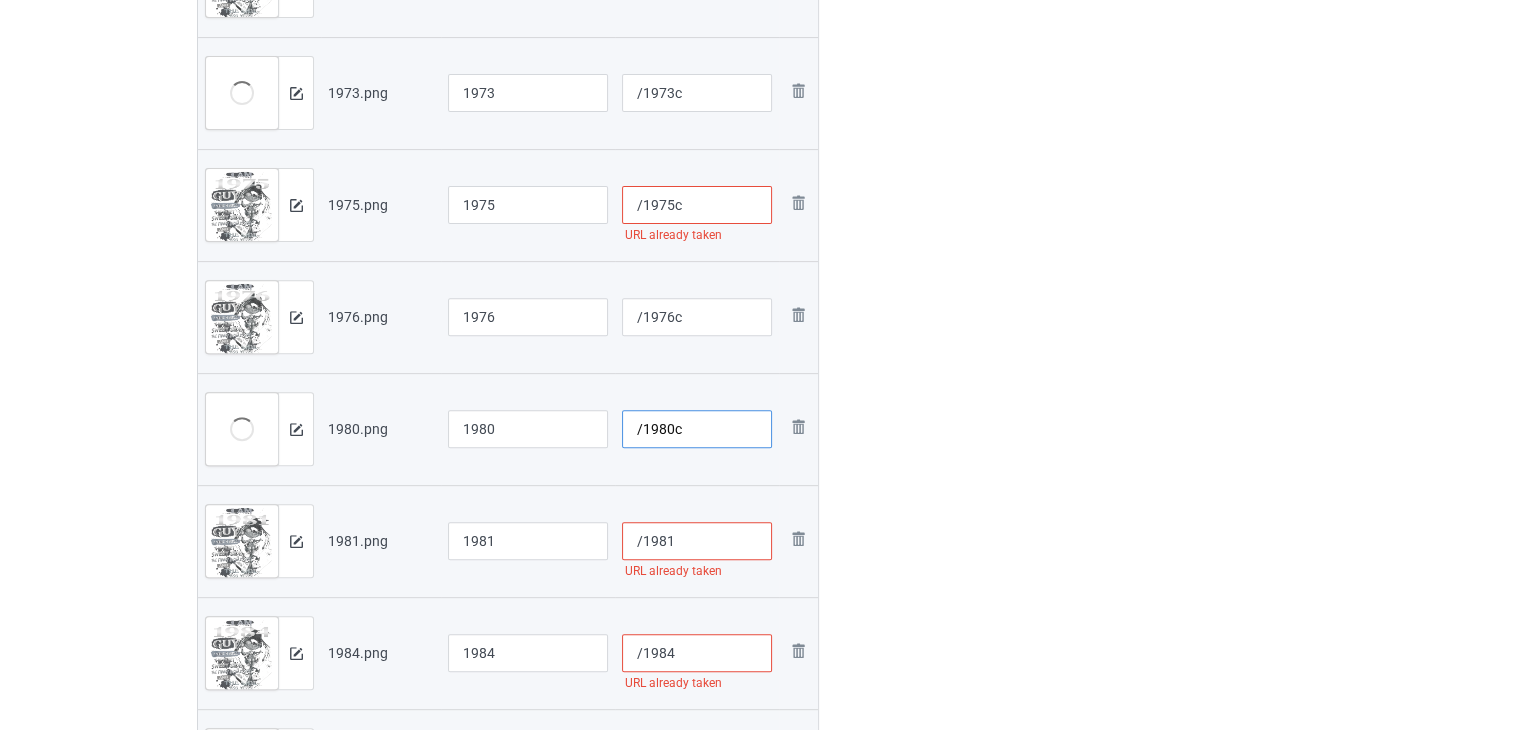 type on "/1980c" 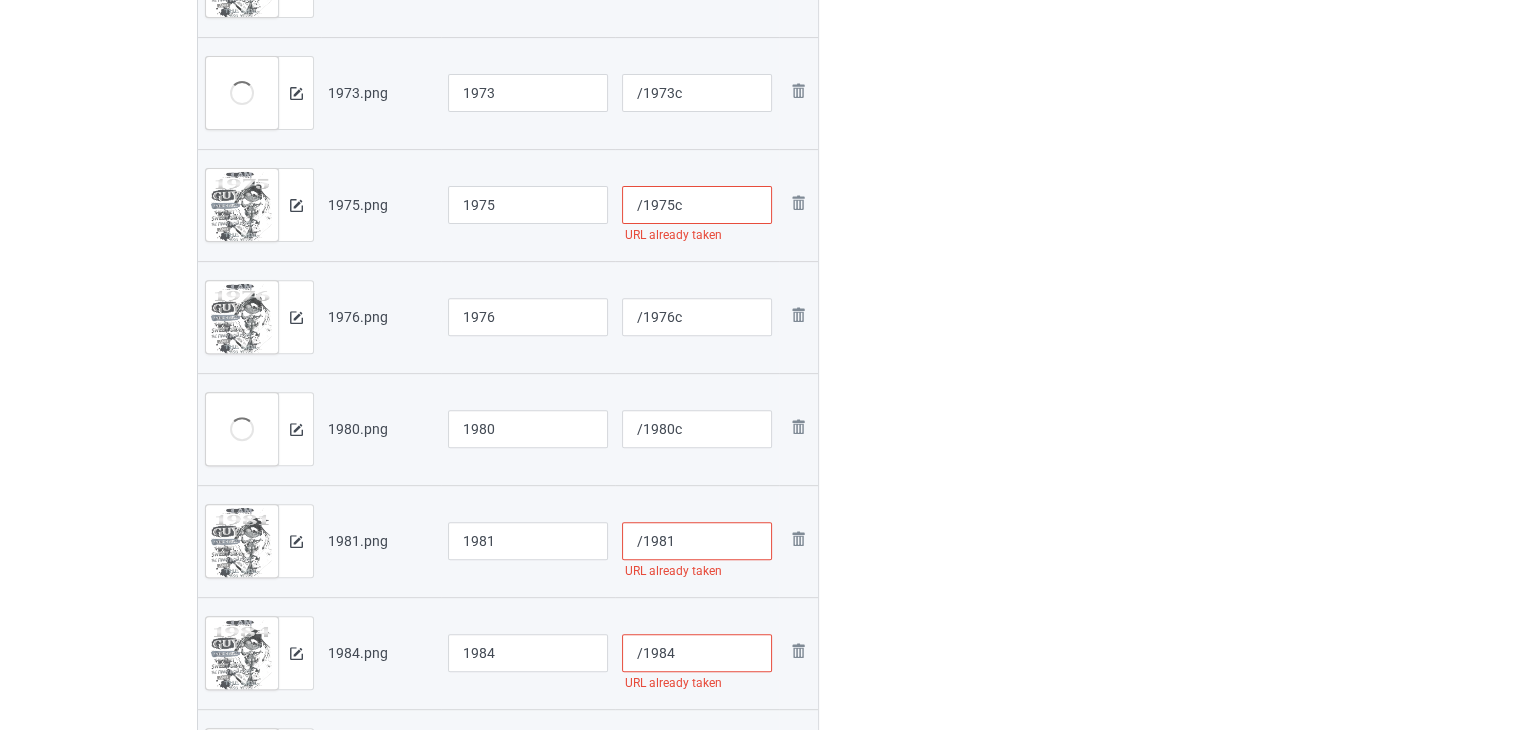 click on "/1981" at bounding box center [697, 541] 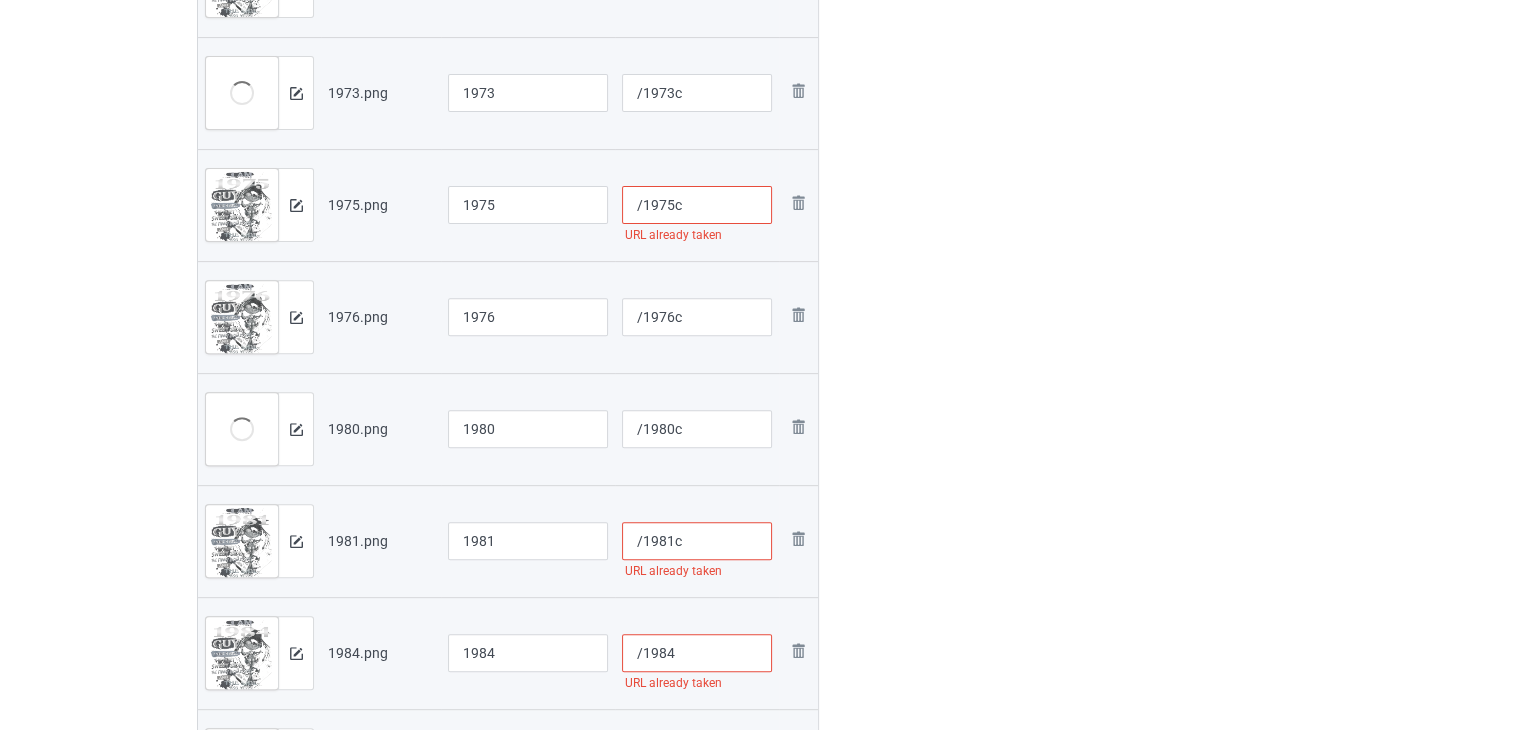scroll, scrollTop: 900, scrollLeft: 0, axis: vertical 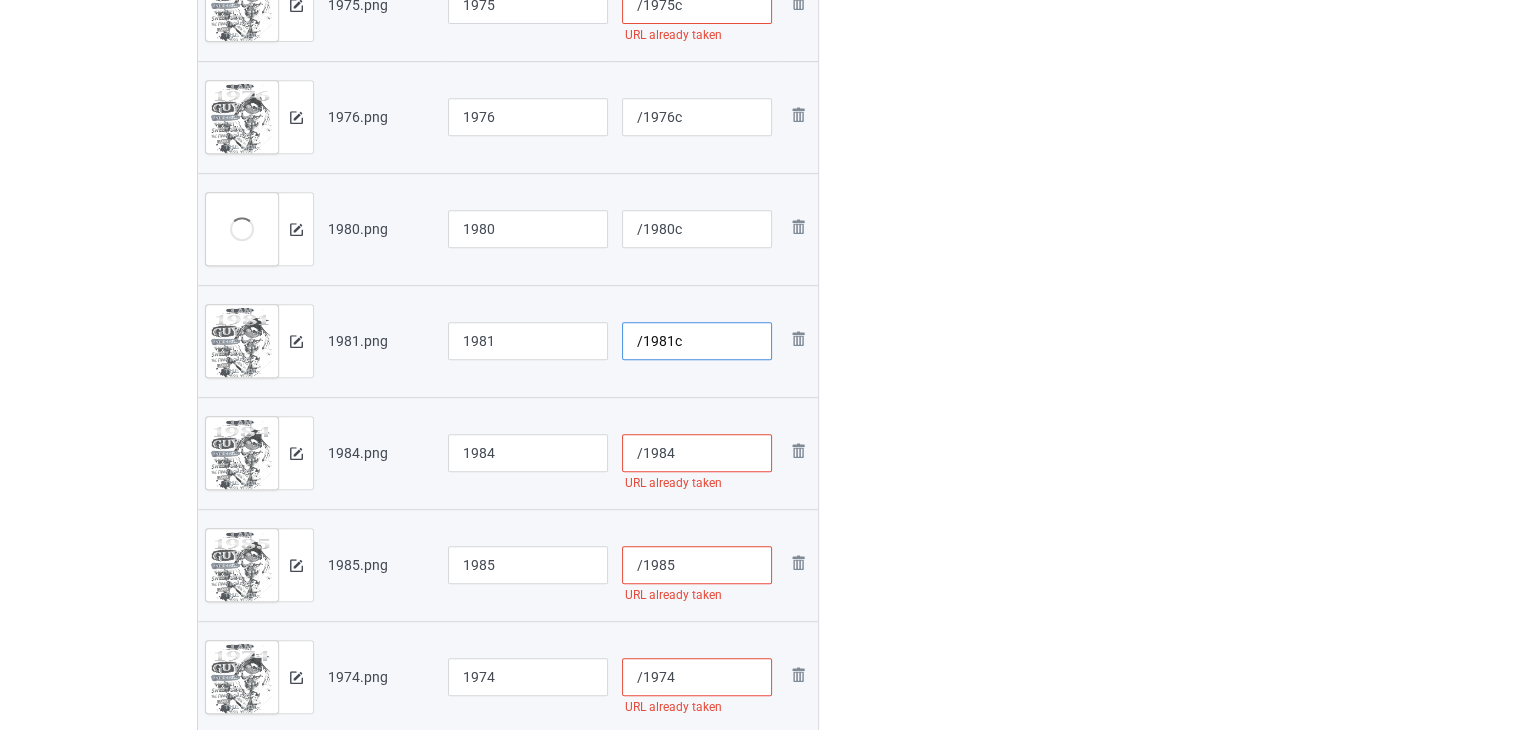 type on "/1981c" 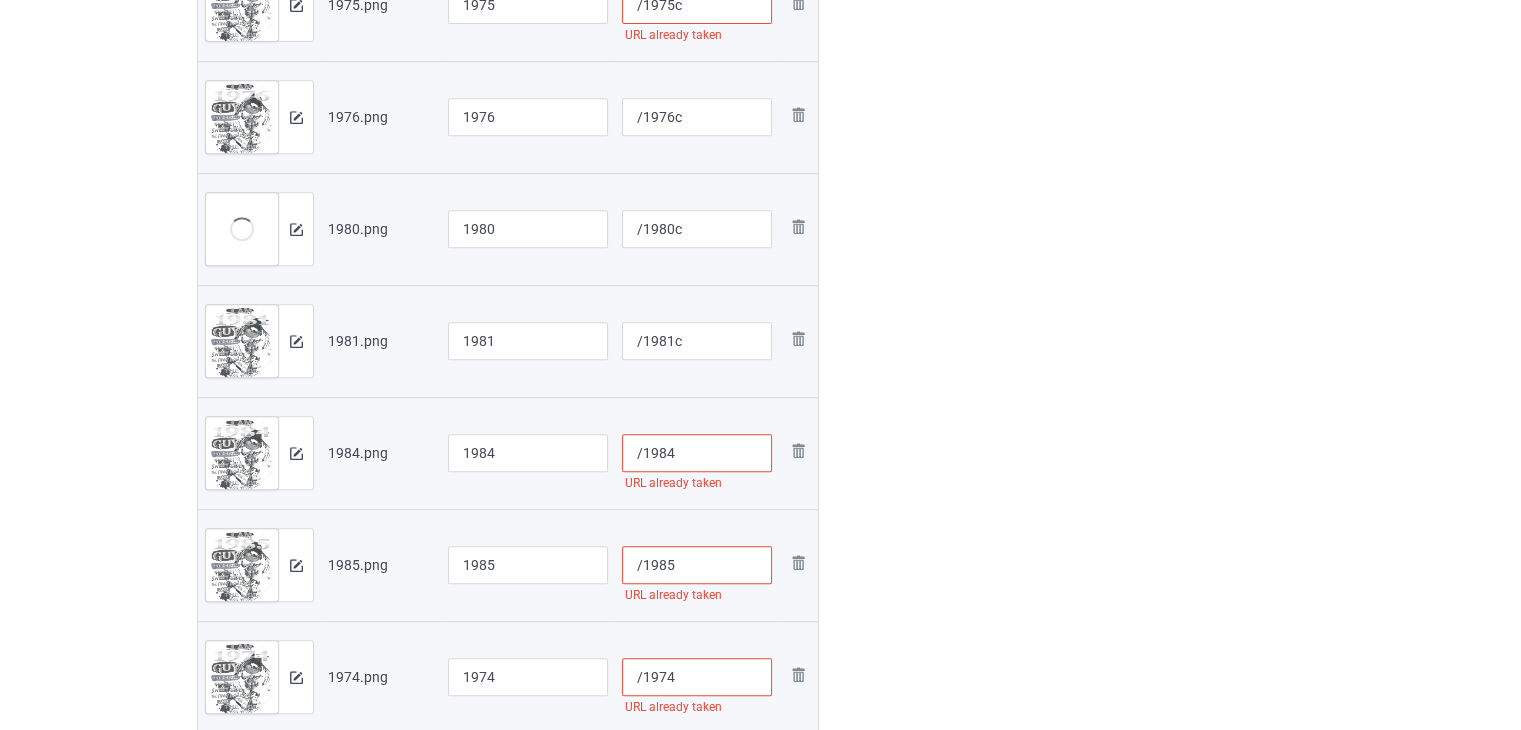 click on "/1984" at bounding box center (697, 453) 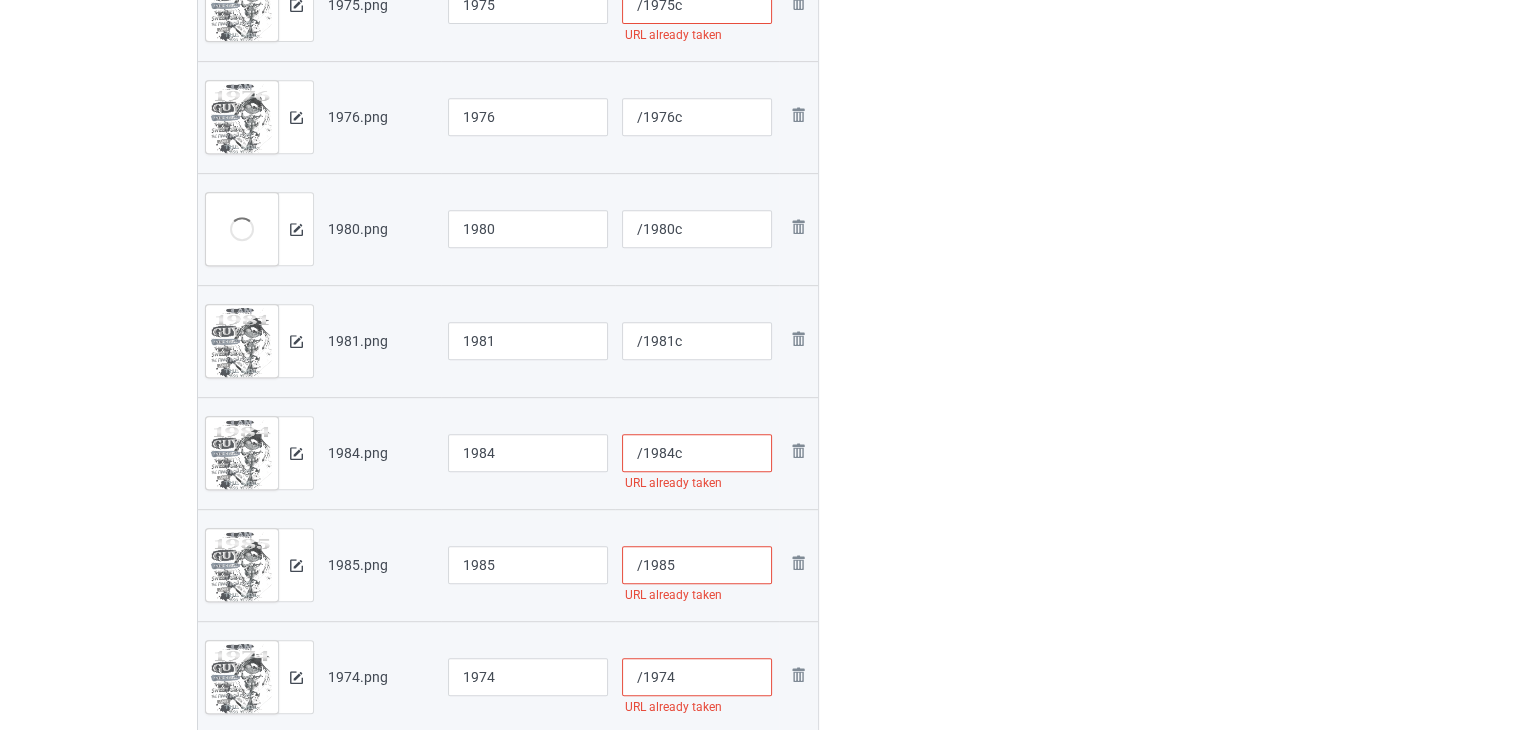 type on "/1984c" 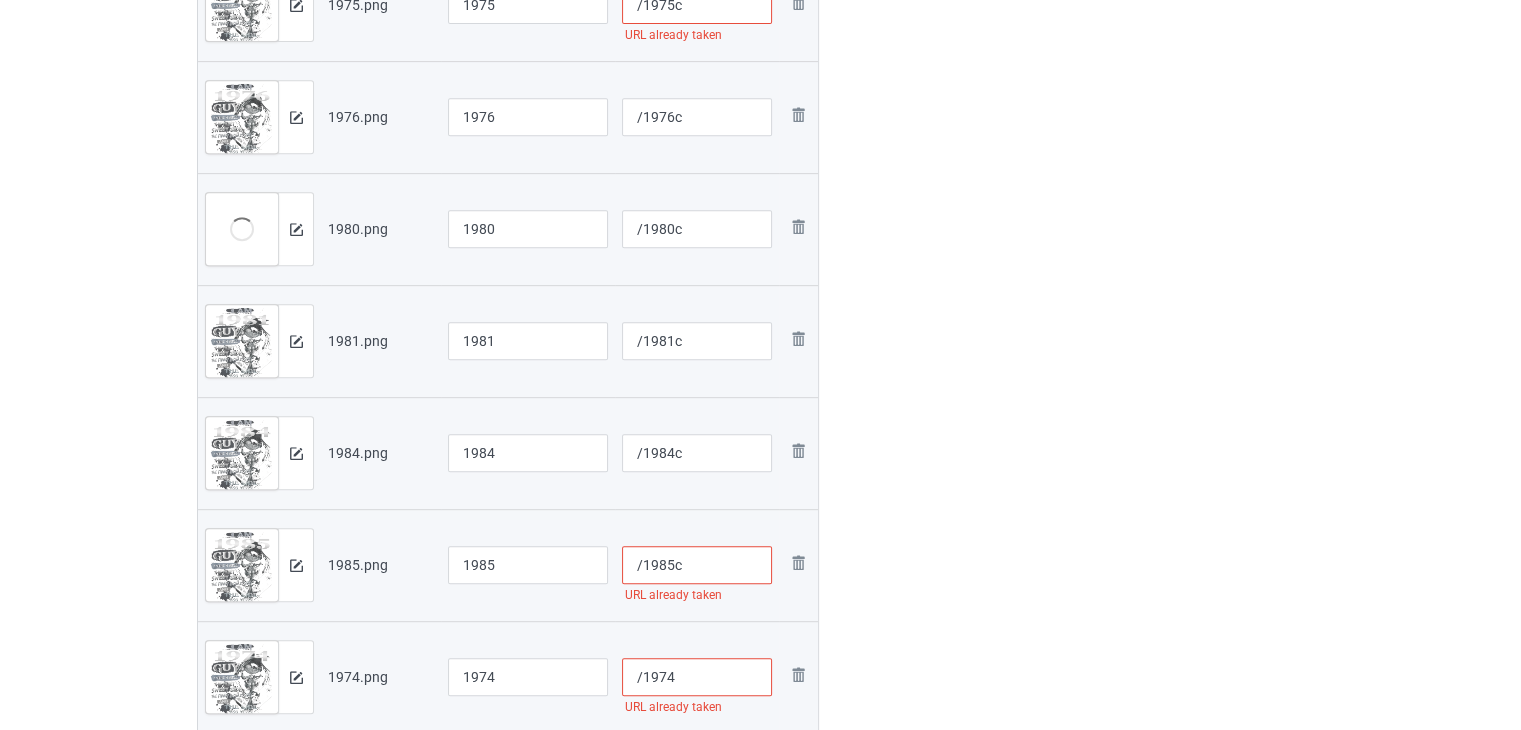 scroll, scrollTop: 1100, scrollLeft: 0, axis: vertical 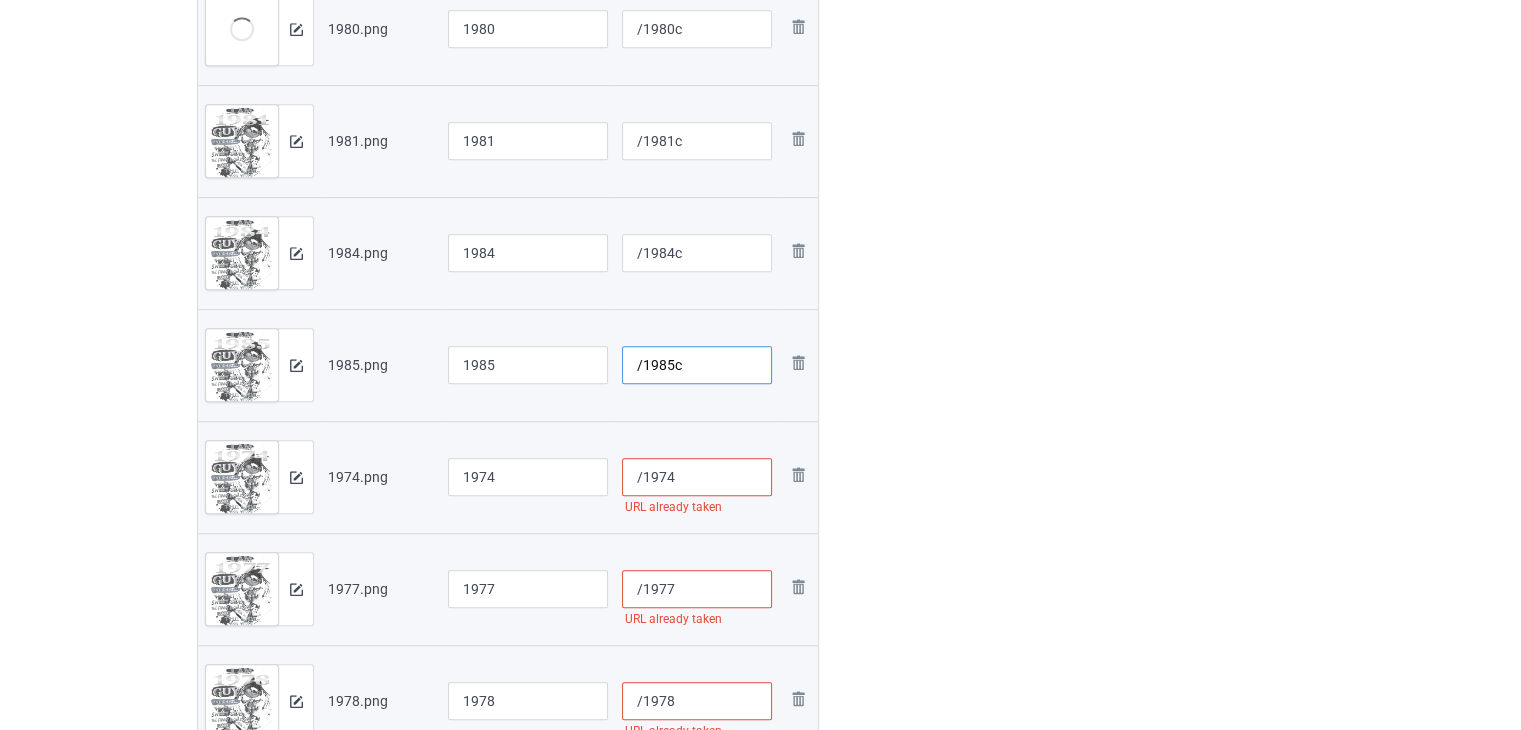 type on "/1985c" 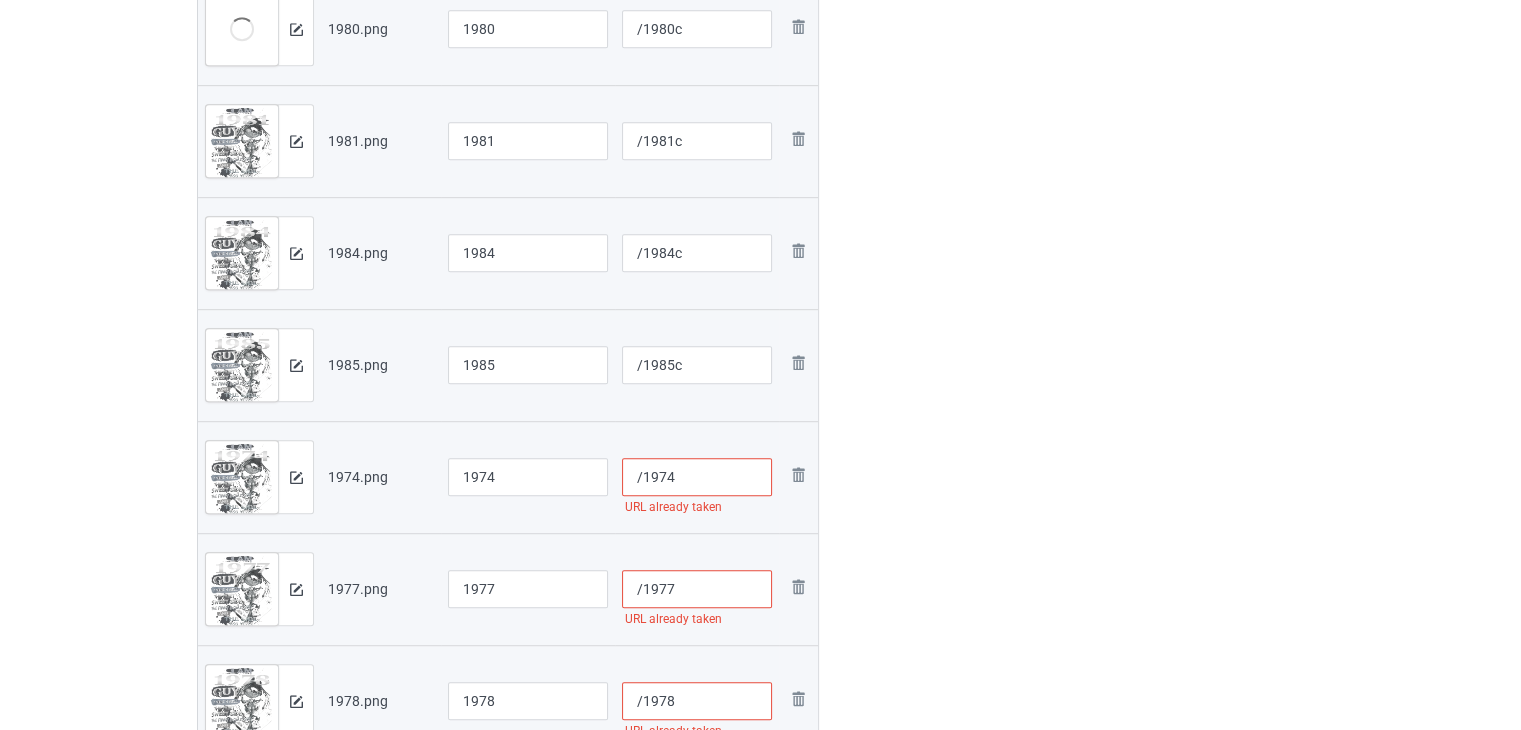 click on "/1974" at bounding box center (697, 477) 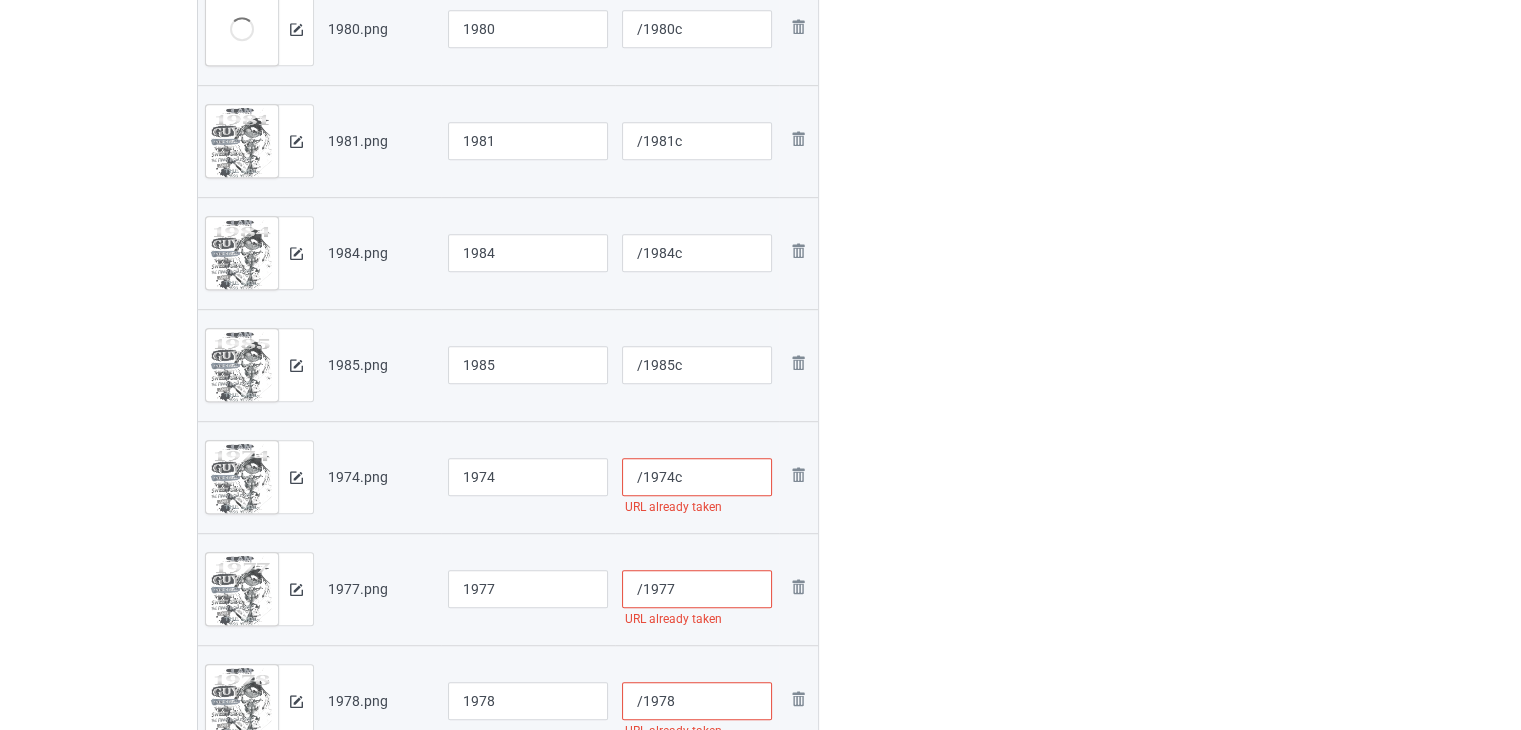 scroll, scrollTop: 1200, scrollLeft: 0, axis: vertical 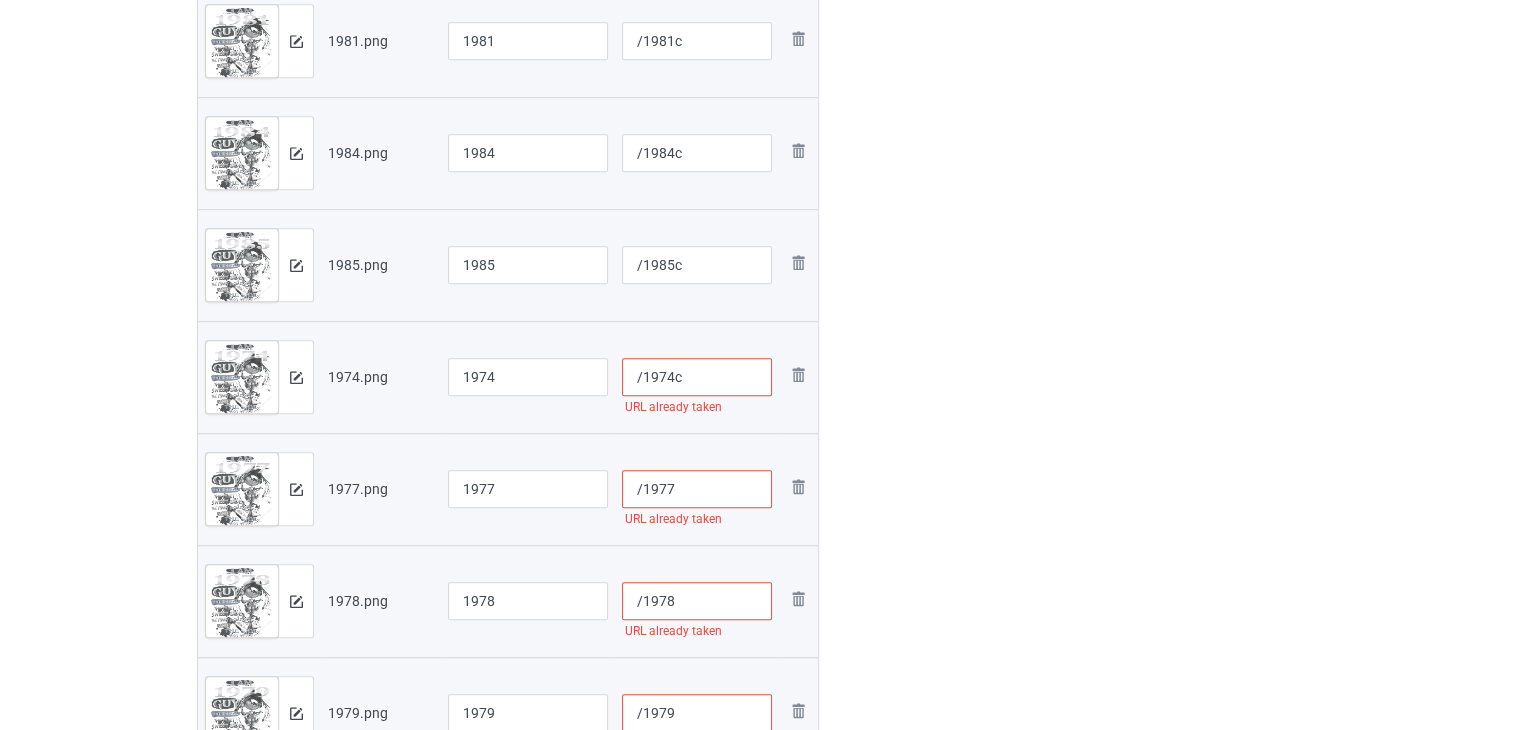 type on "/1974c" 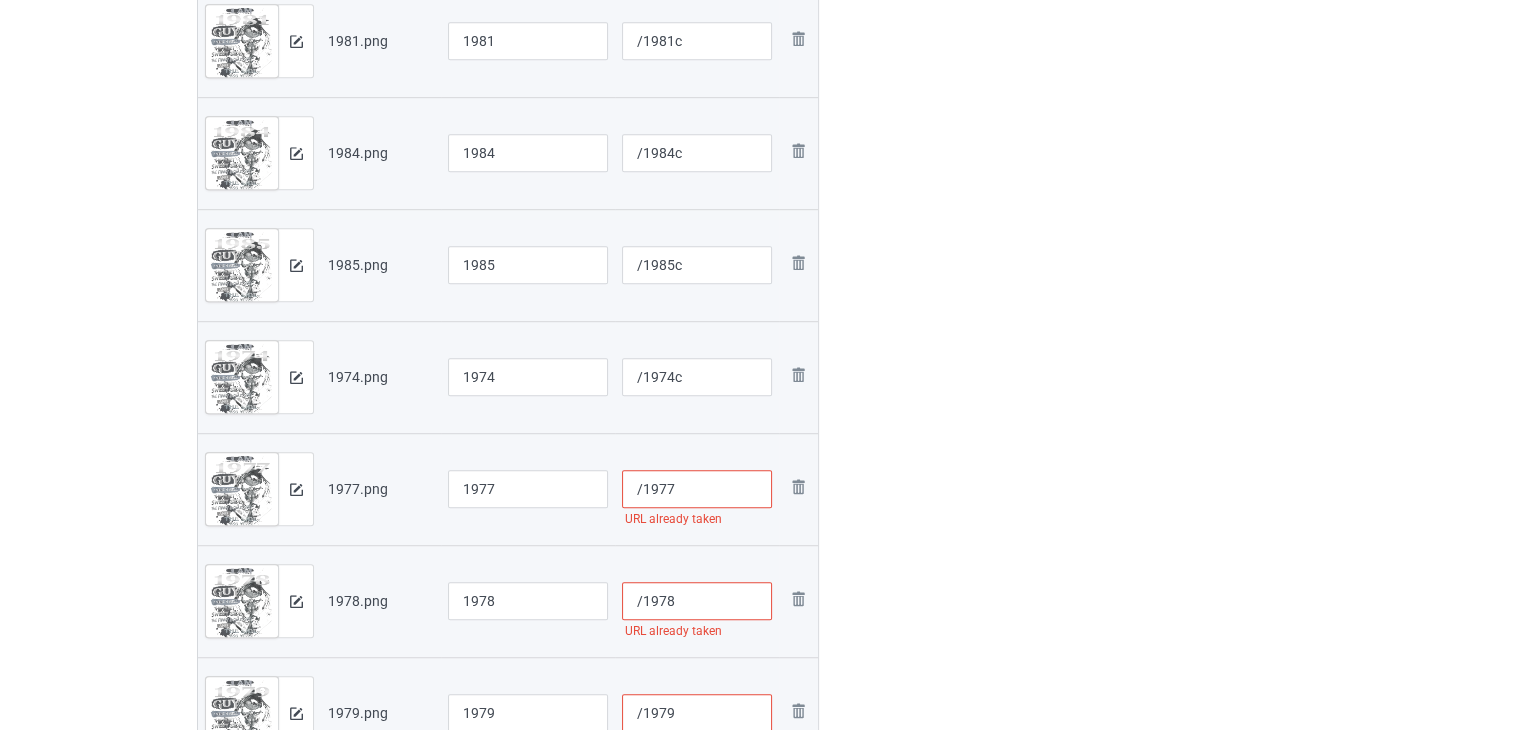 click on "/1977" at bounding box center (697, 489) 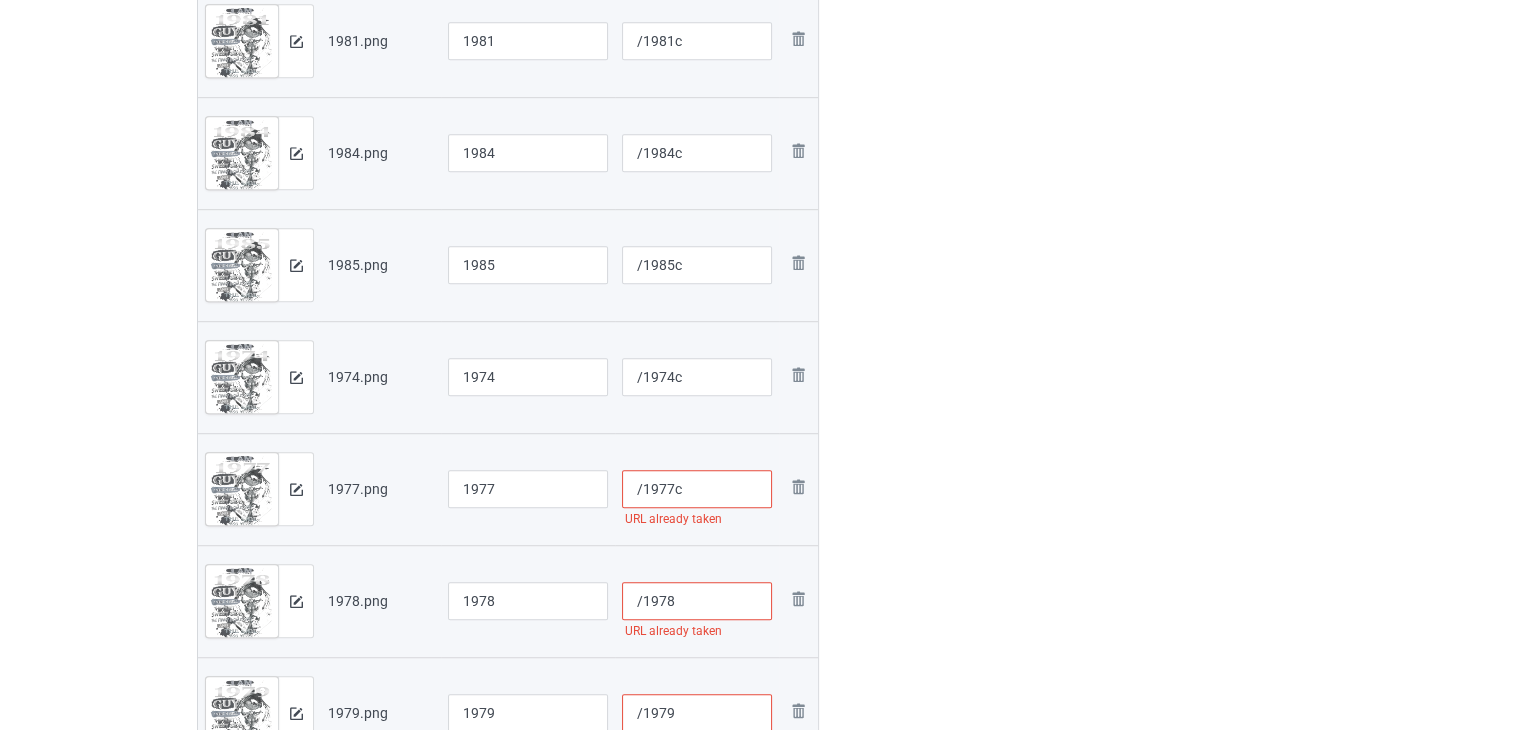 scroll, scrollTop: 1400, scrollLeft: 0, axis: vertical 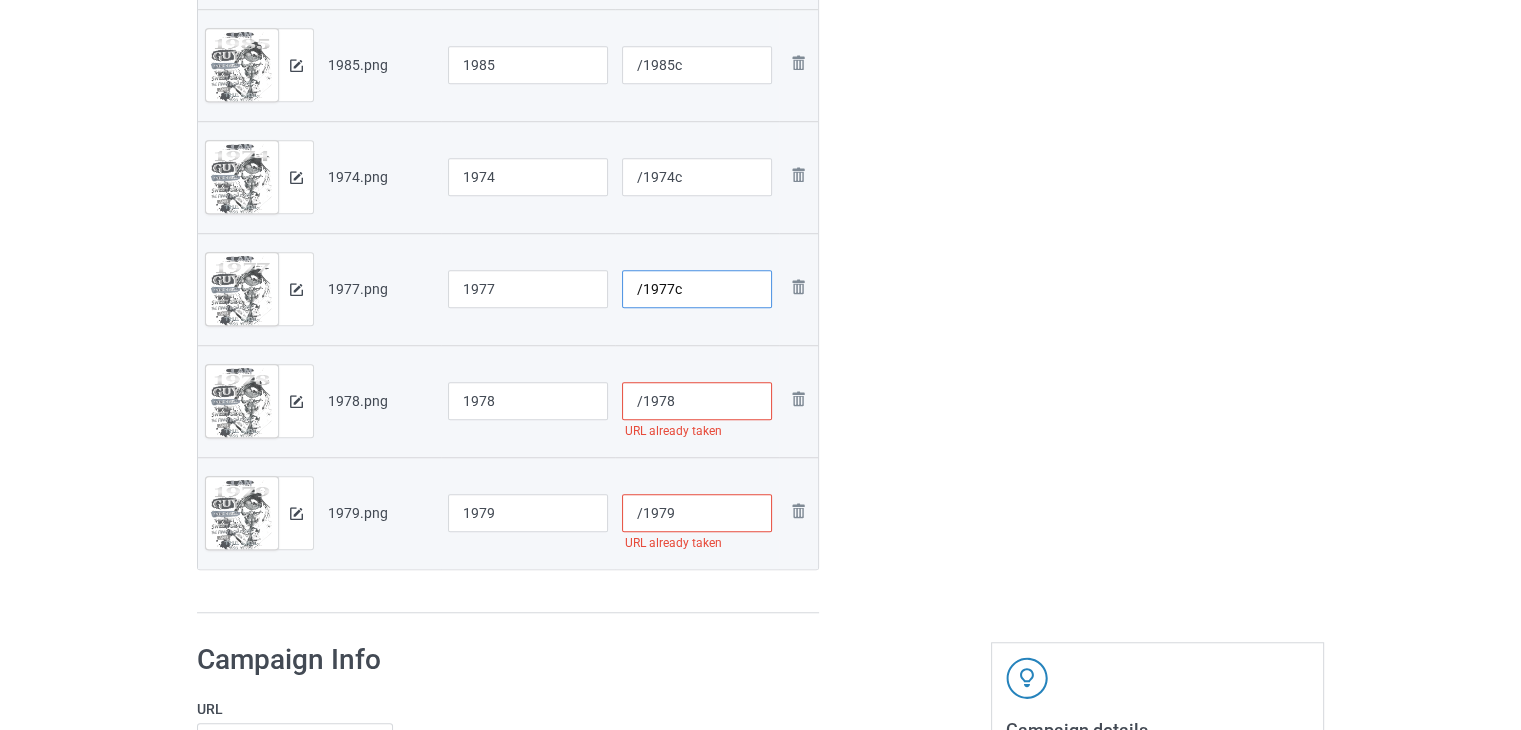 type on "/1977c" 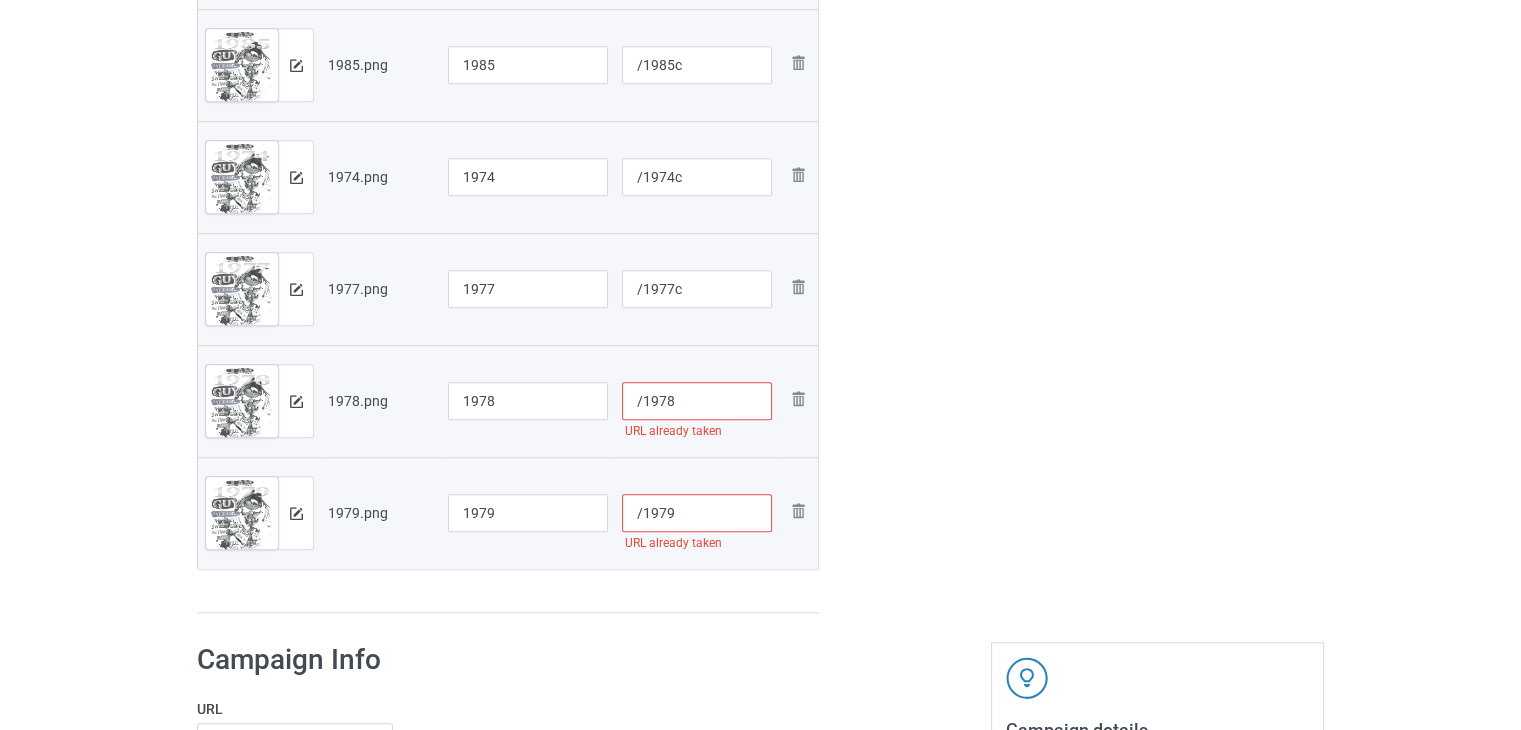 click on "/1978" at bounding box center [697, 401] 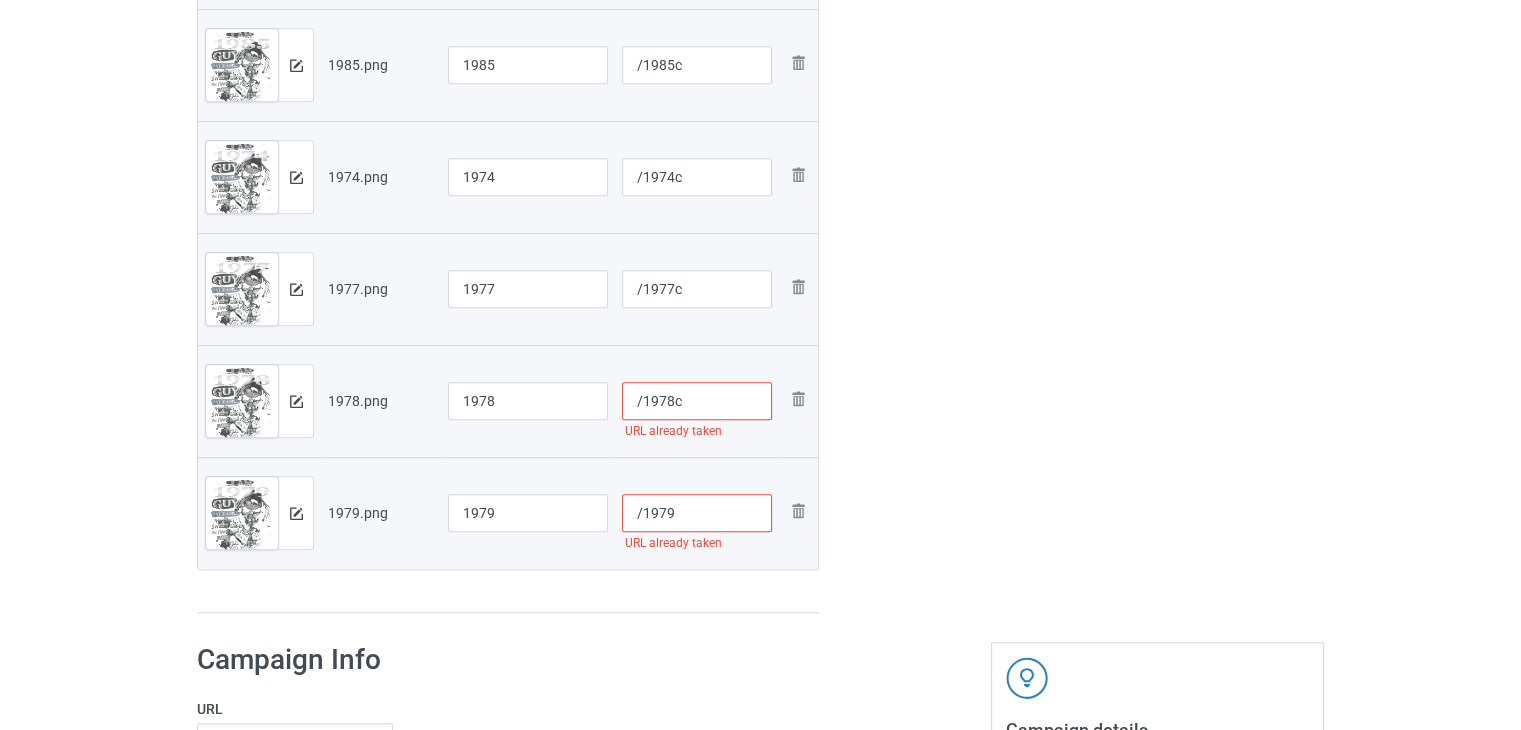 type on "/1978c" 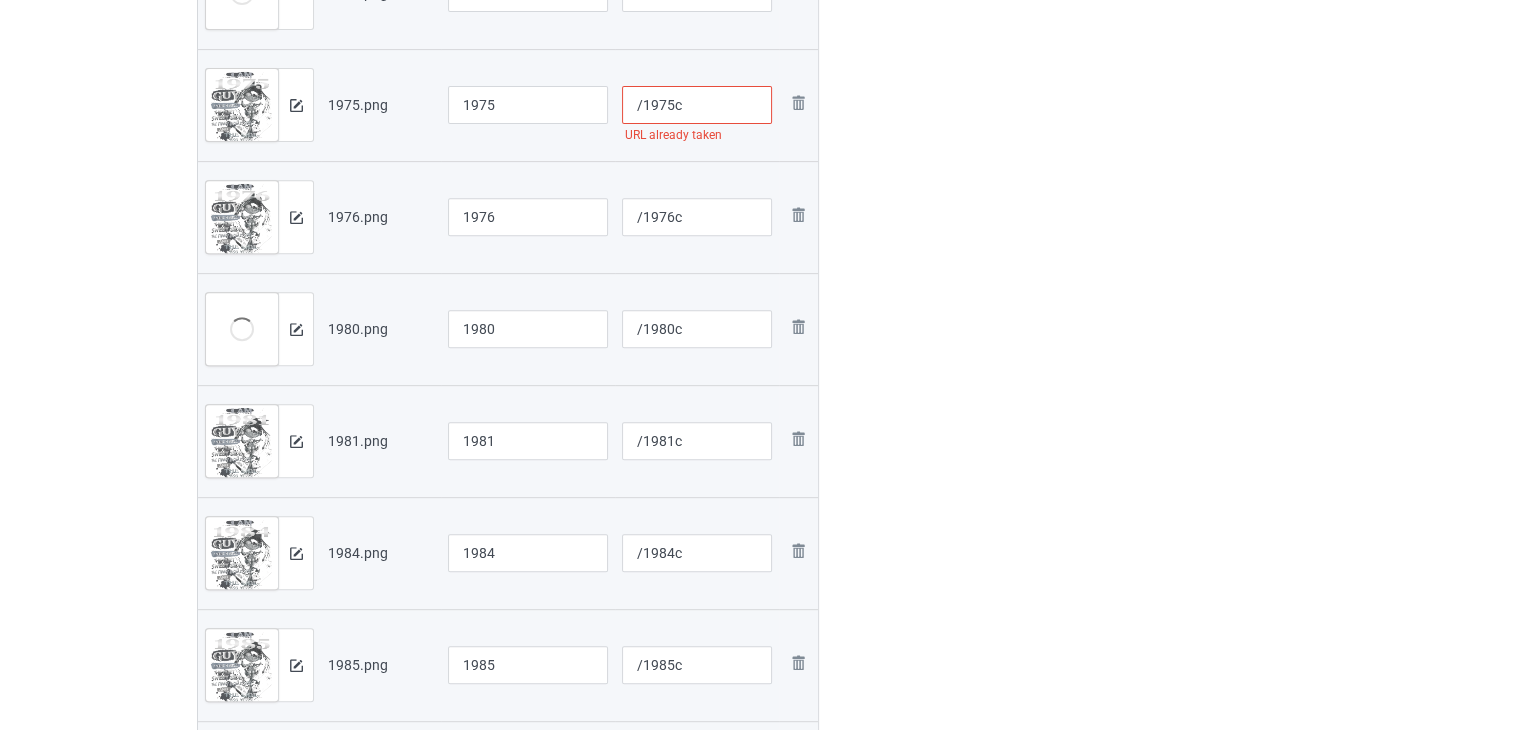scroll, scrollTop: 600, scrollLeft: 0, axis: vertical 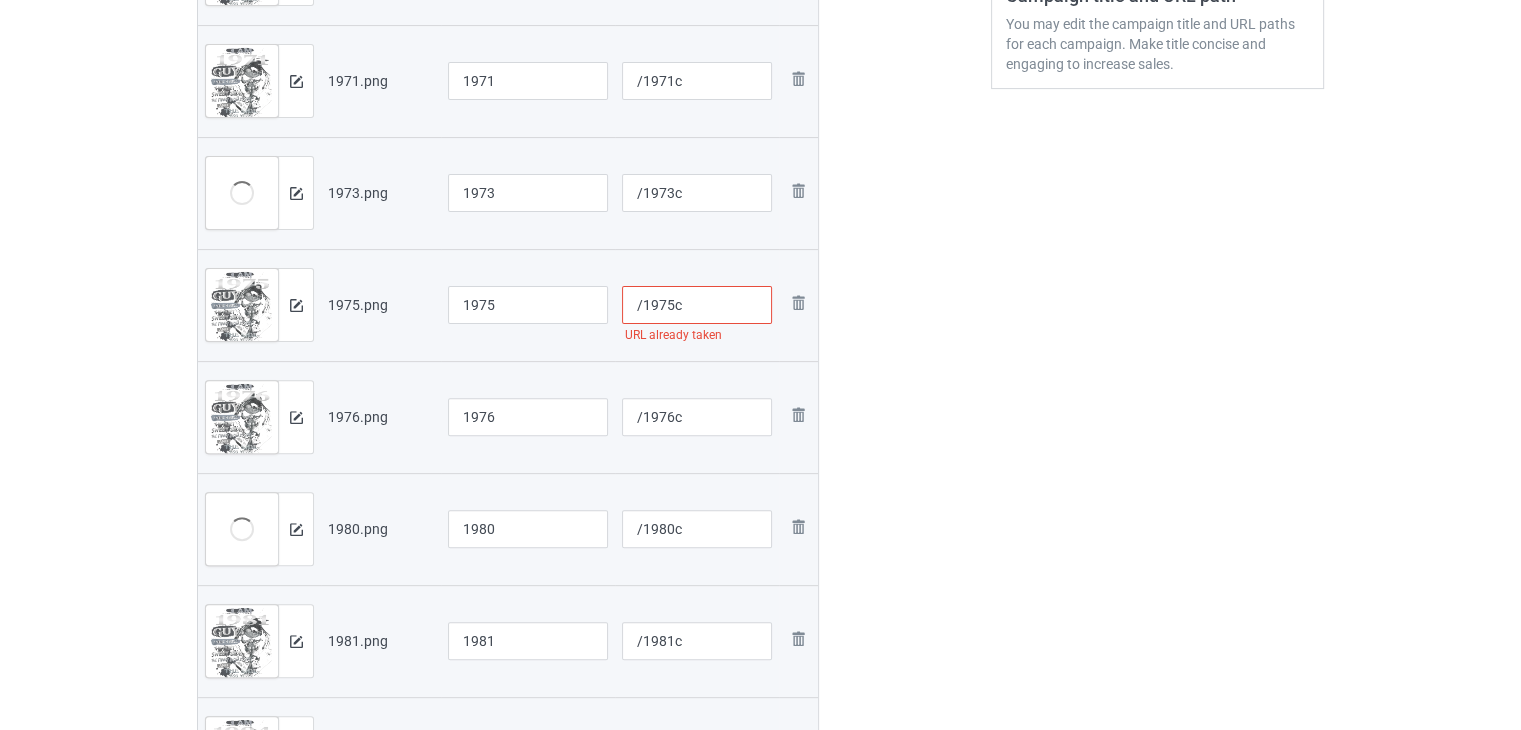 type on "/1979c" 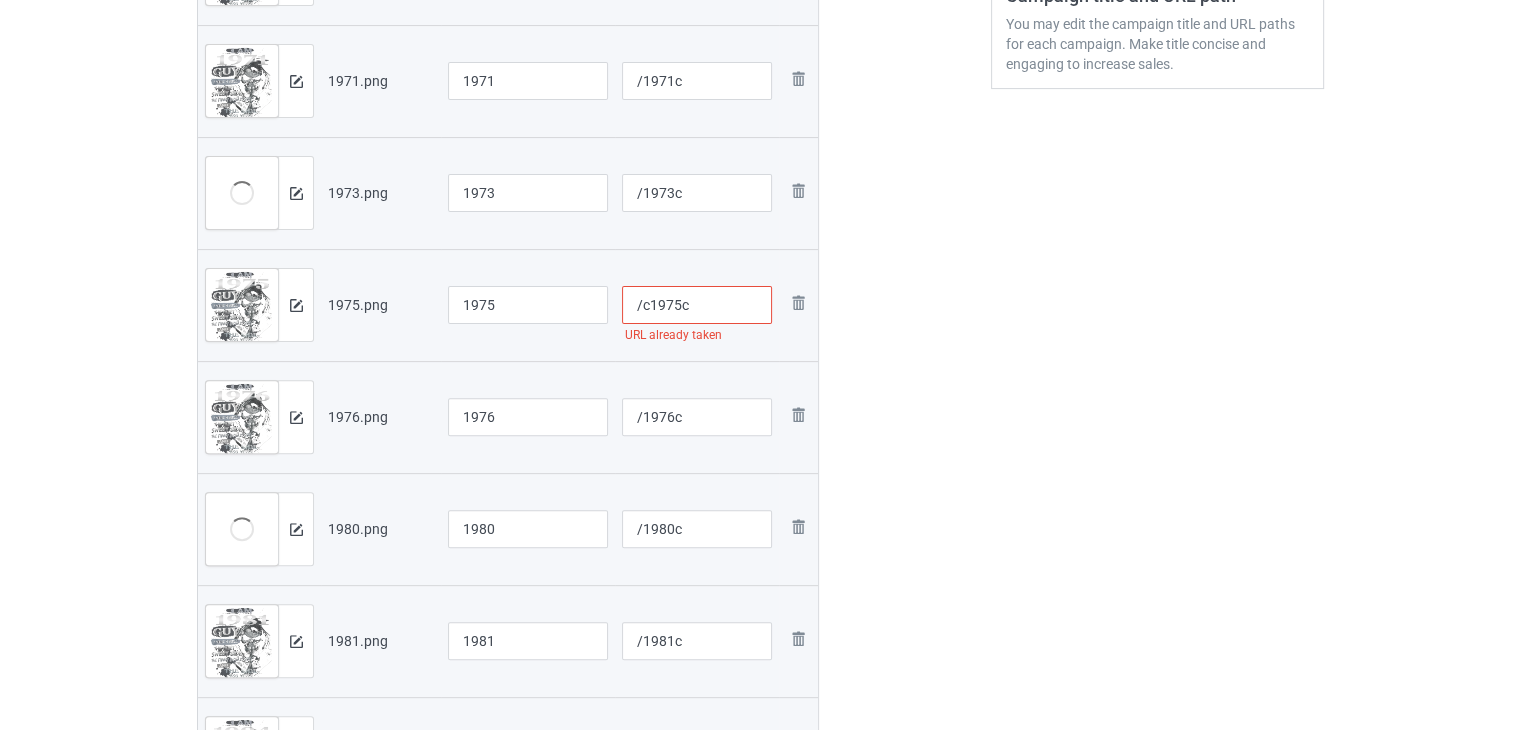 click on "/c1975c" at bounding box center [697, 305] 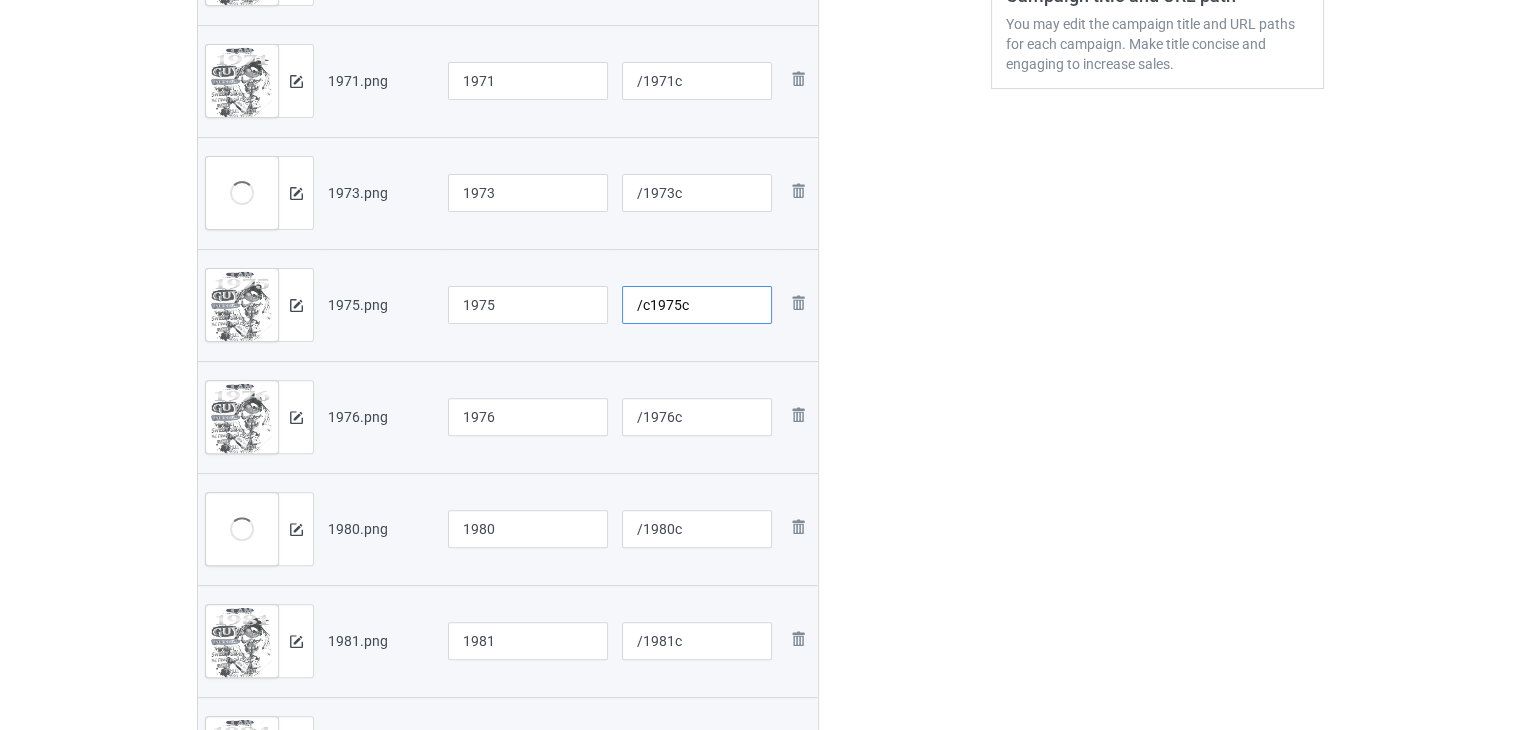 click on "/c1975c" at bounding box center (697, 305) 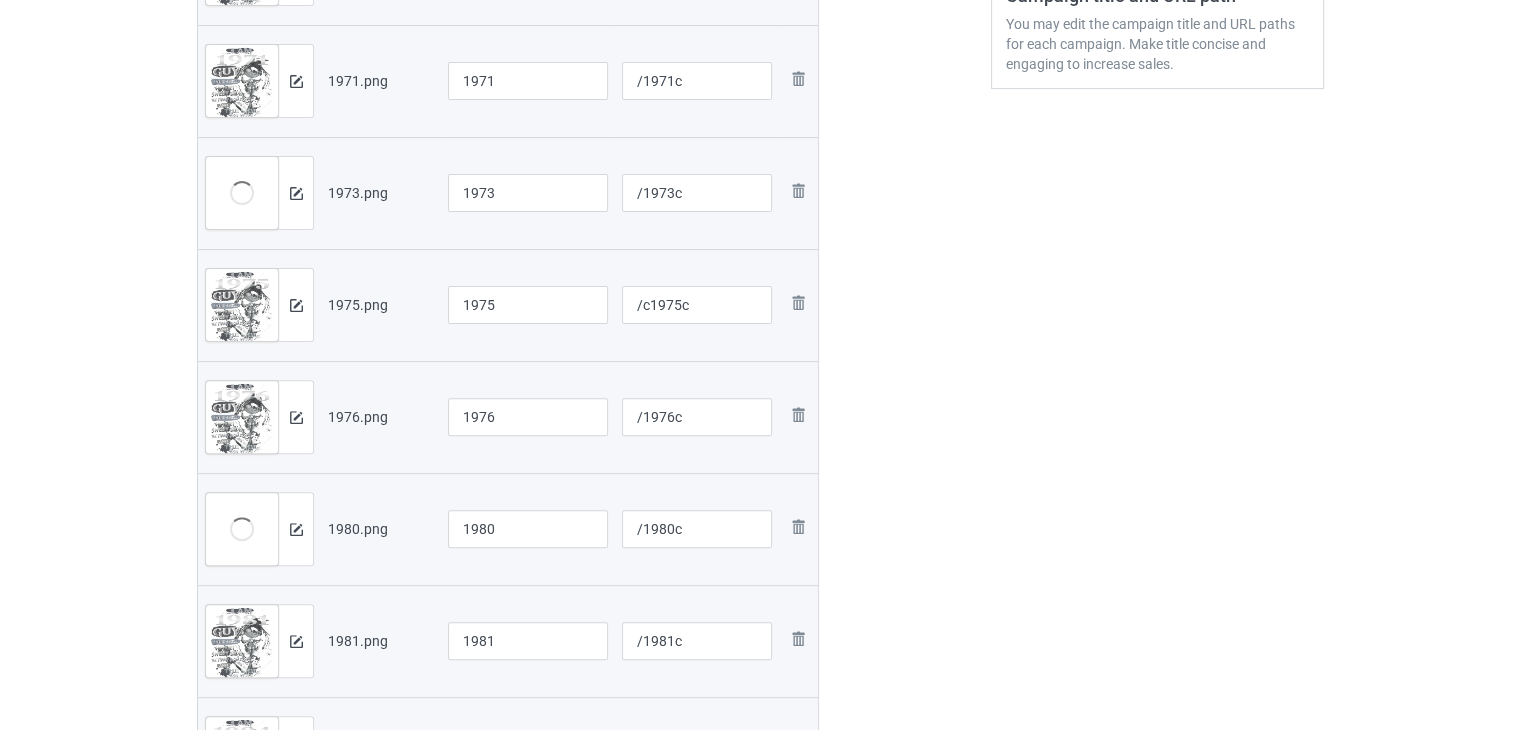 click at bounding box center [905, 484] 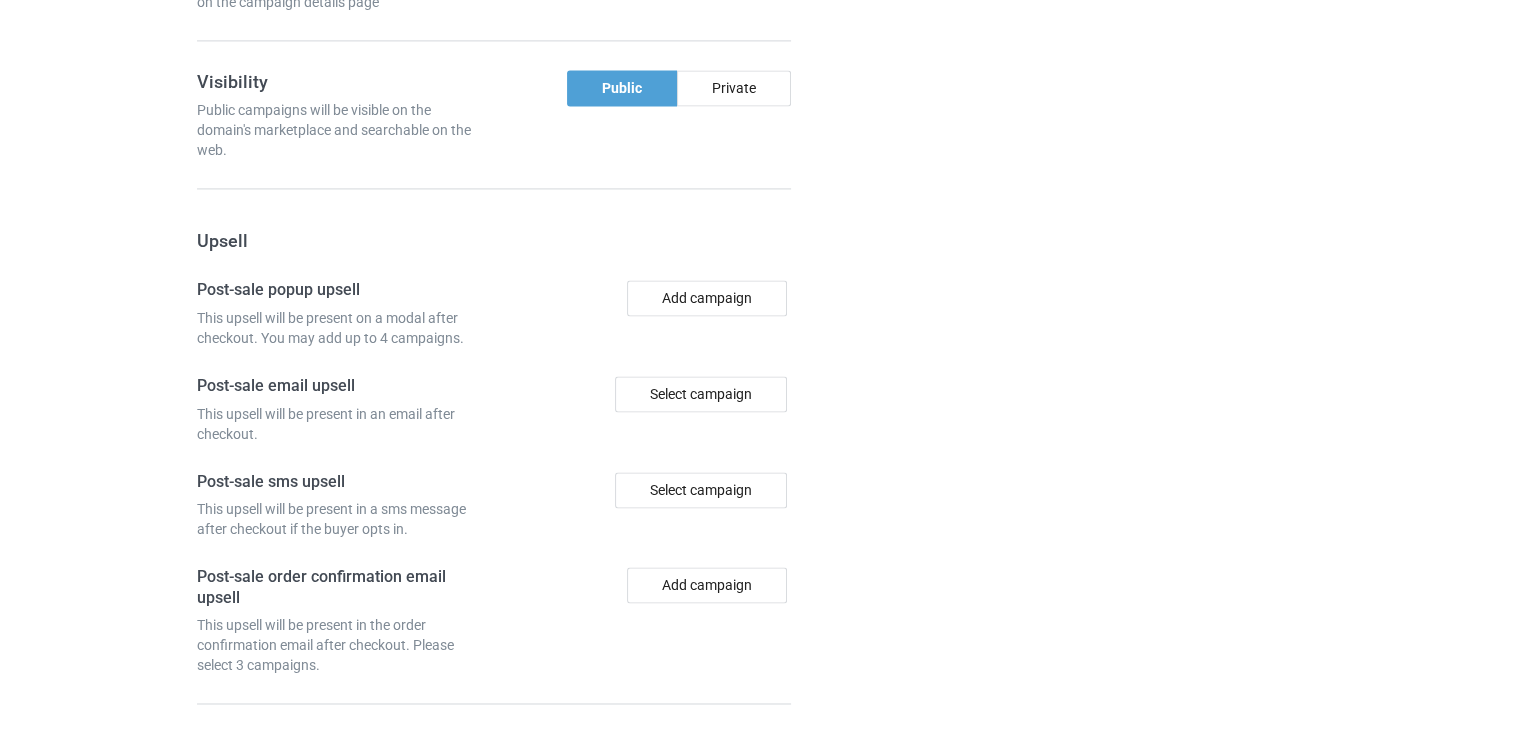 scroll, scrollTop: 3156, scrollLeft: 0, axis: vertical 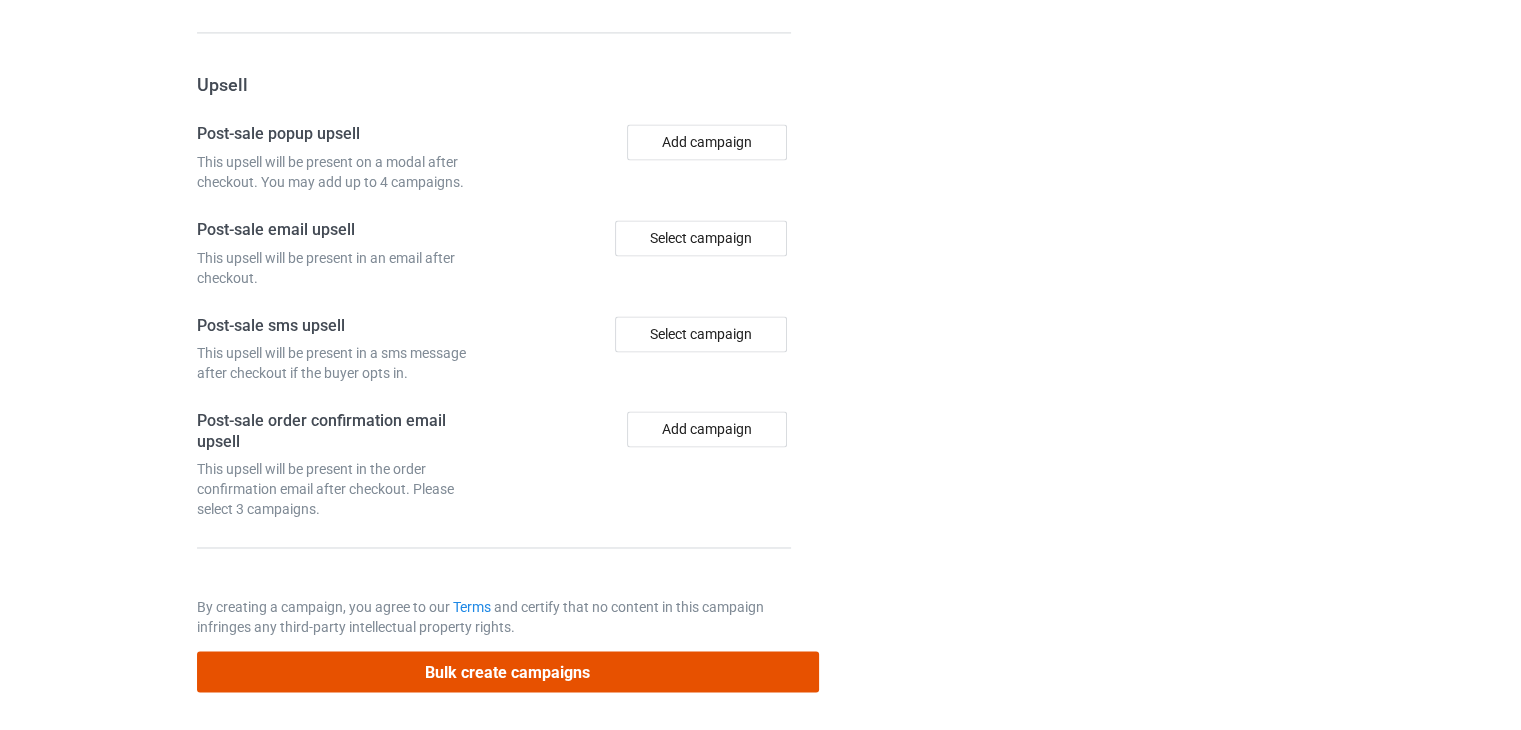 click on "Bulk create campaigns" at bounding box center (508, 671) 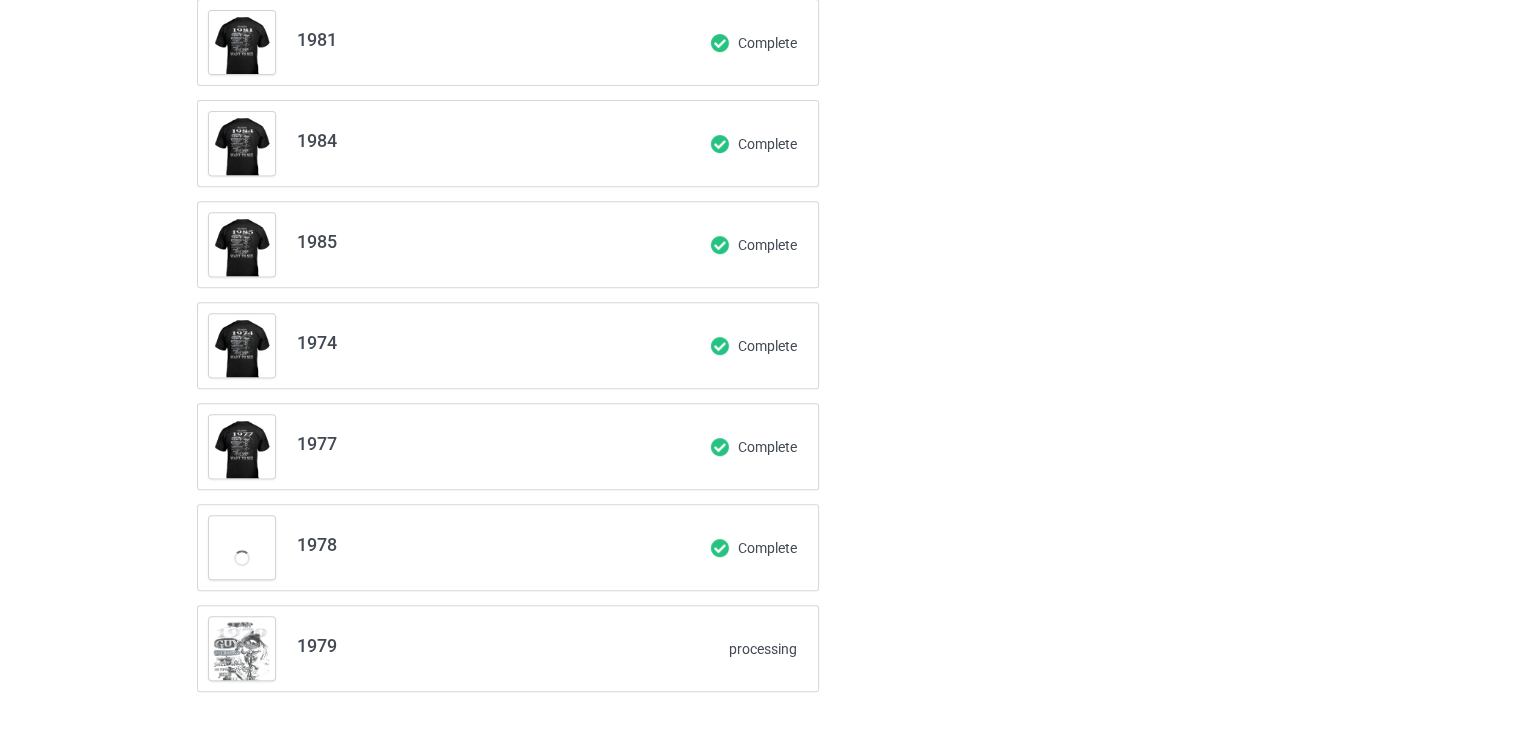 scroll, scrollTop: 760, scrollLeft: 0, axis: vertical 